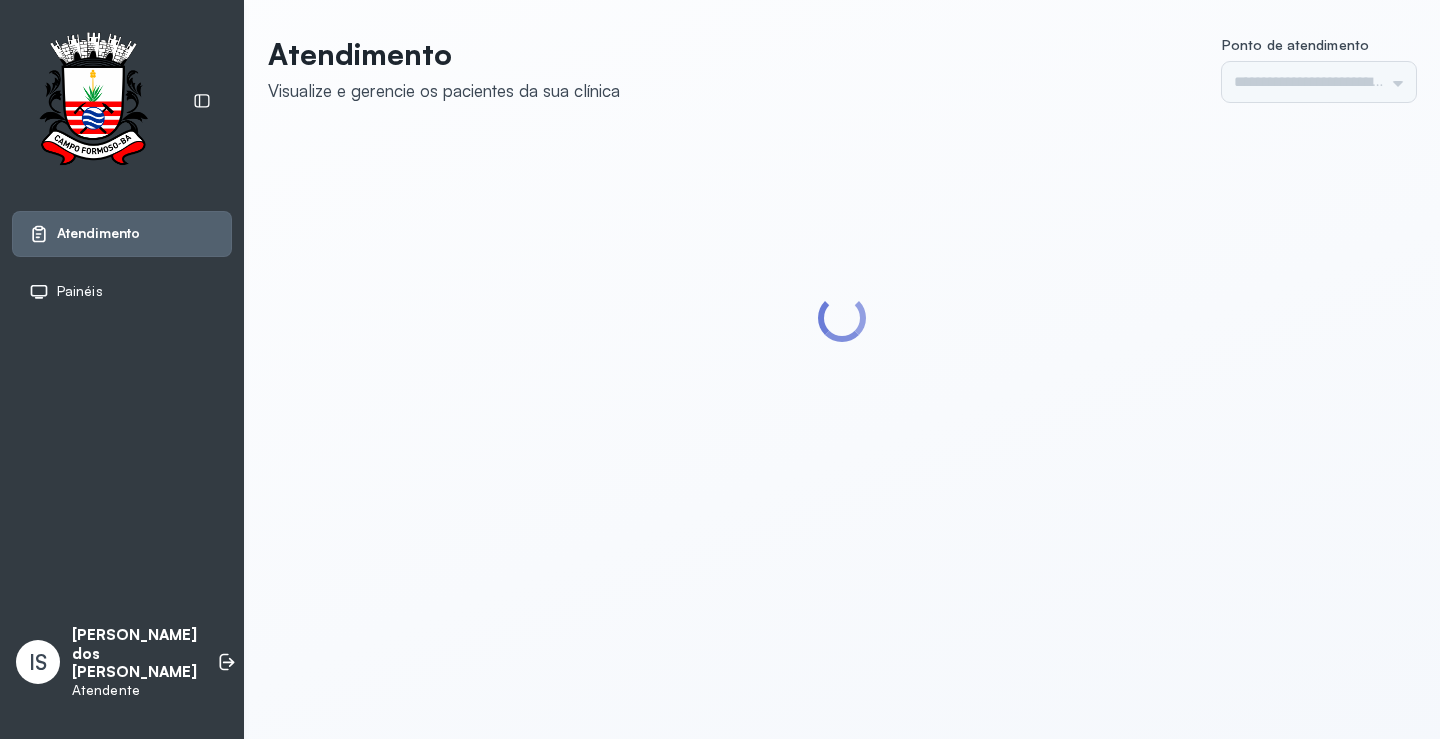 scroll, scrollTop: 0, scrollLeft: 0, axis: both 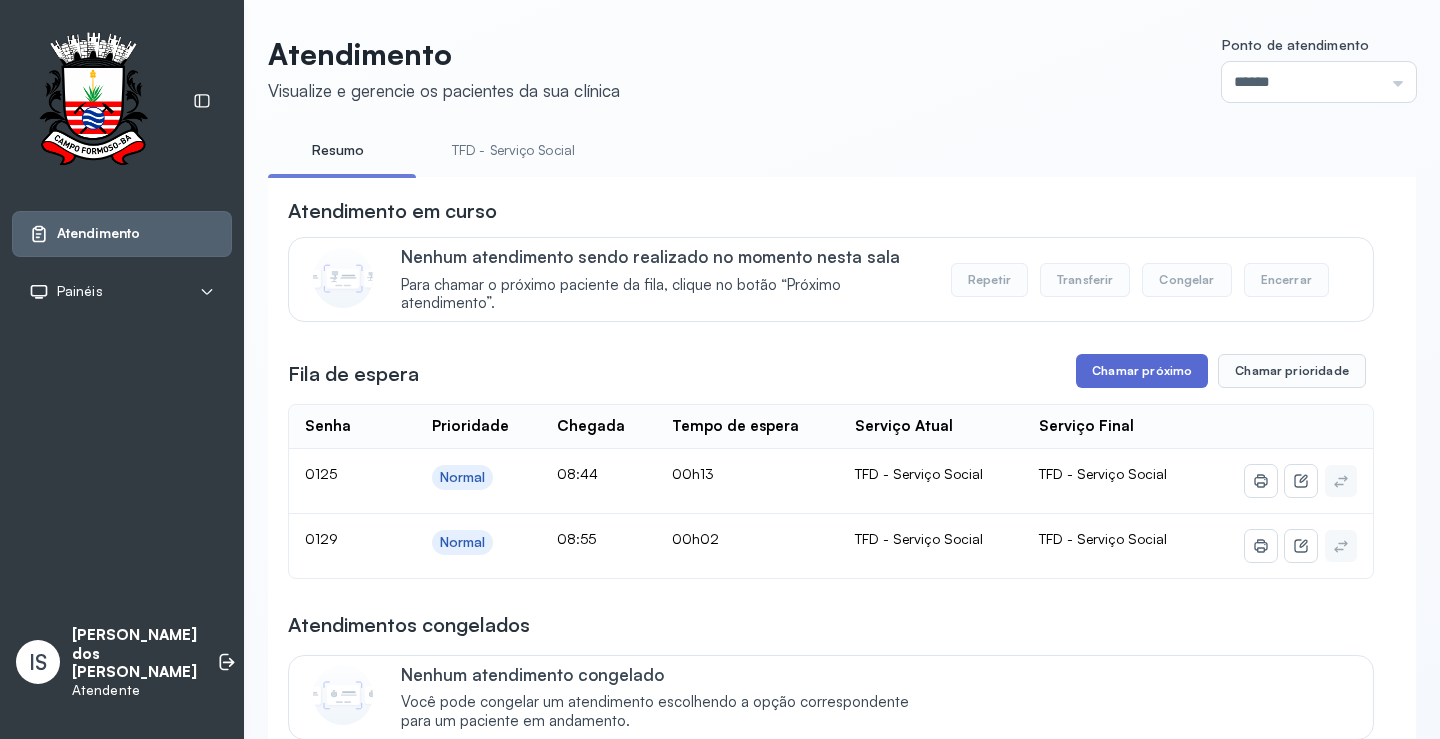 click on "Chamar próximo" at bounding box center [1142, 371] 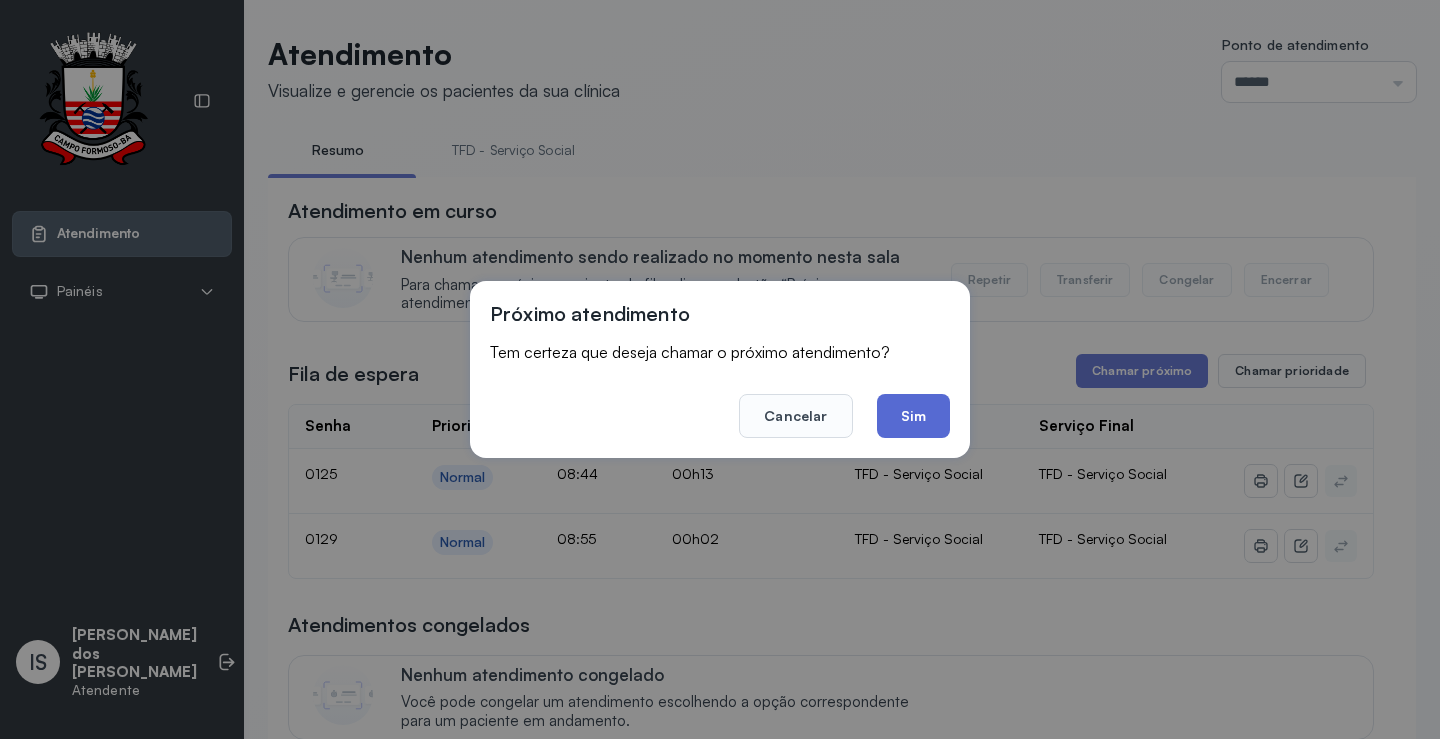 click on "Sim" 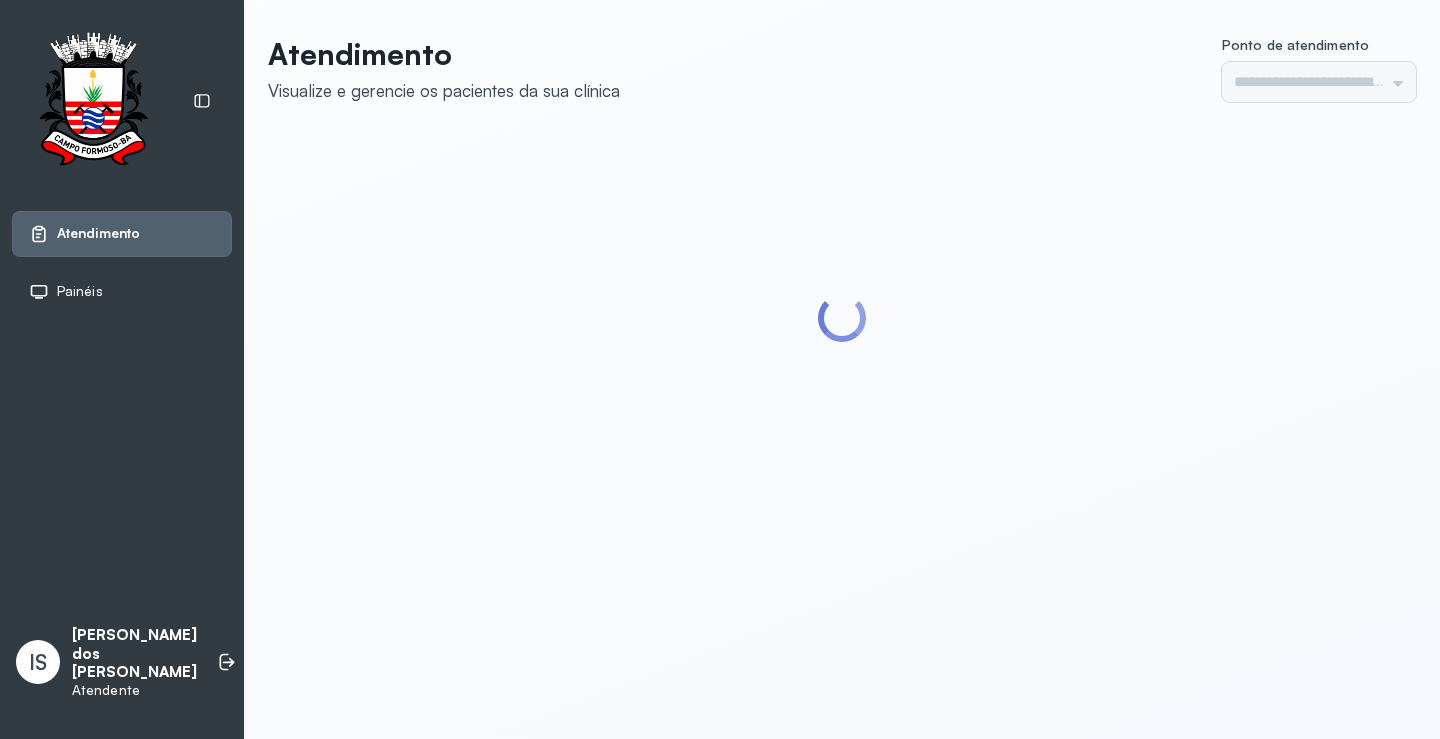 scroll, scrollTop: 0, scrollLeft: 0, axis: both 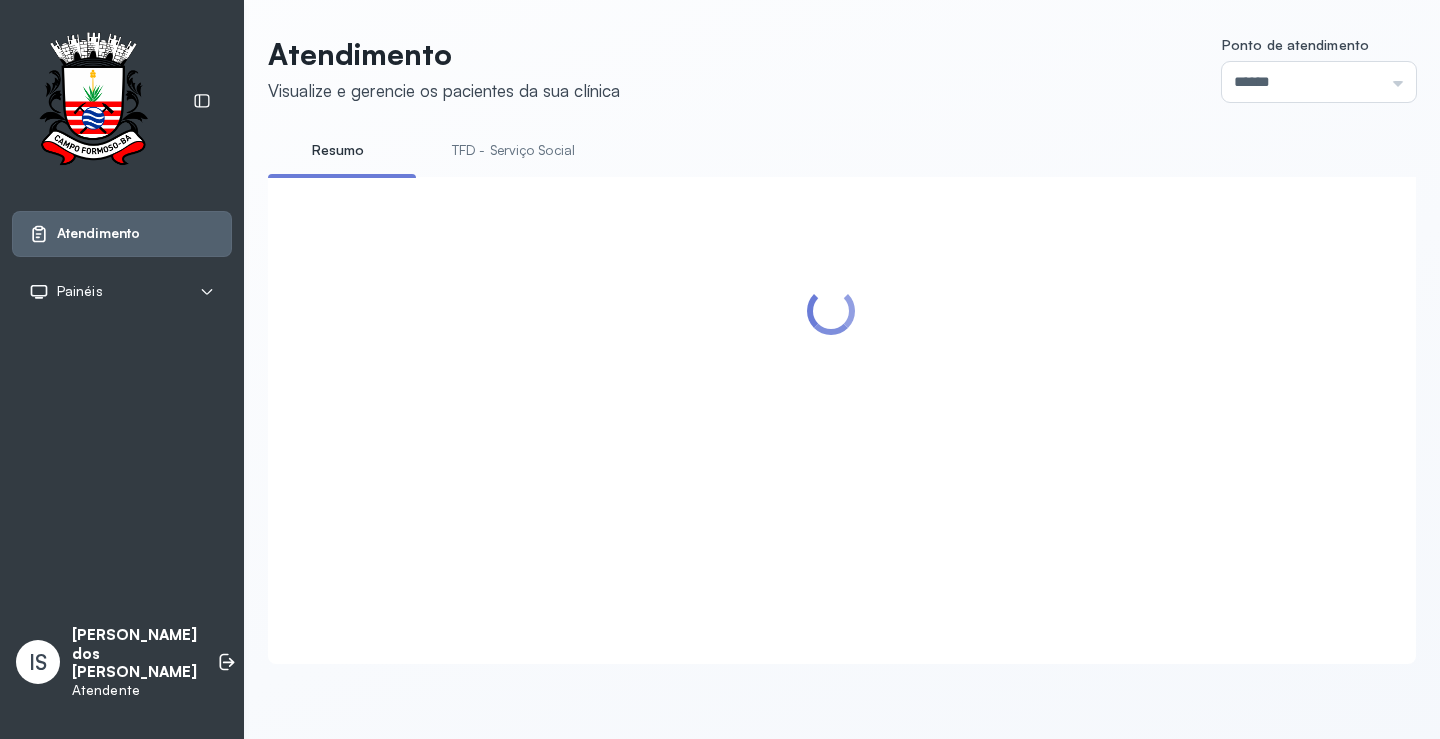 click on "TFD - Serviço Social" at bounding box center (513, 150) 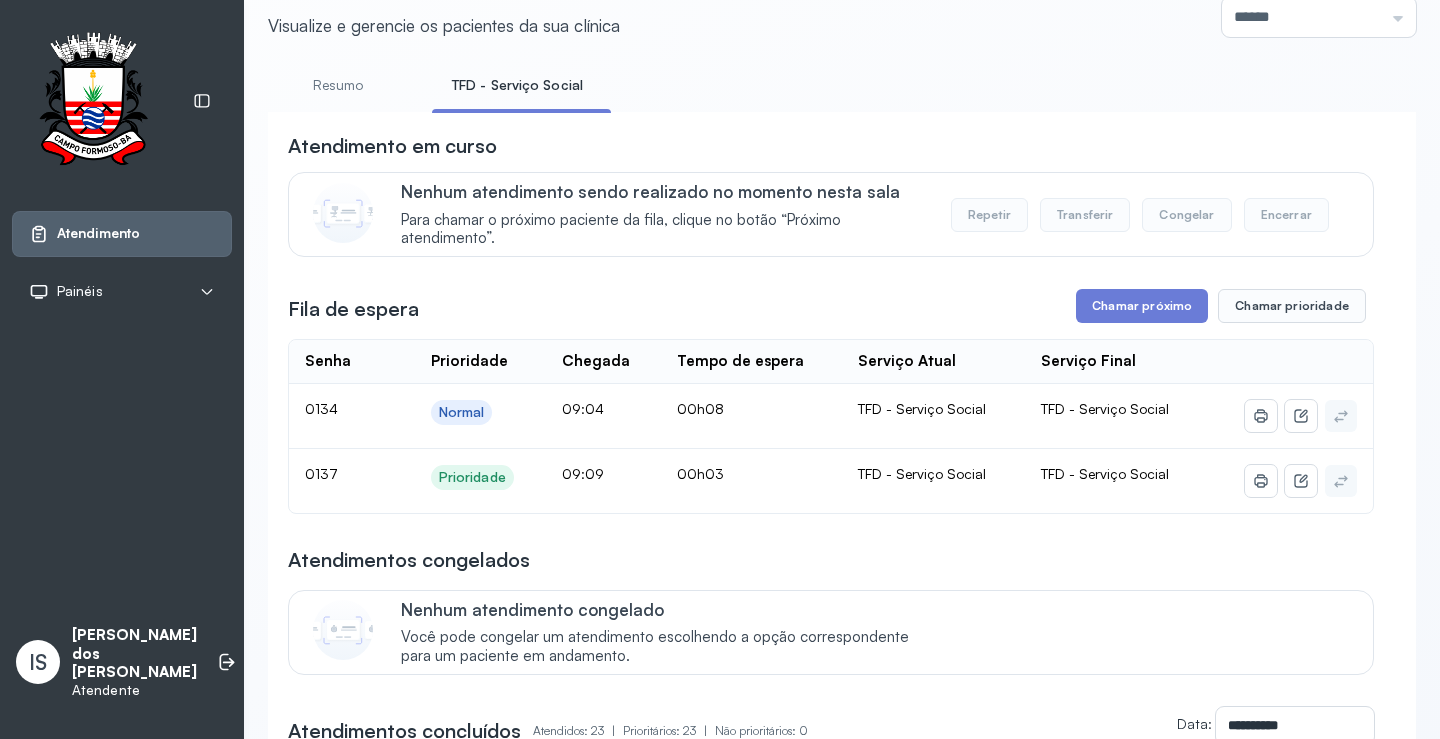 scroll, scrollTop: 100, scrollLeft: 0, axis: vertical 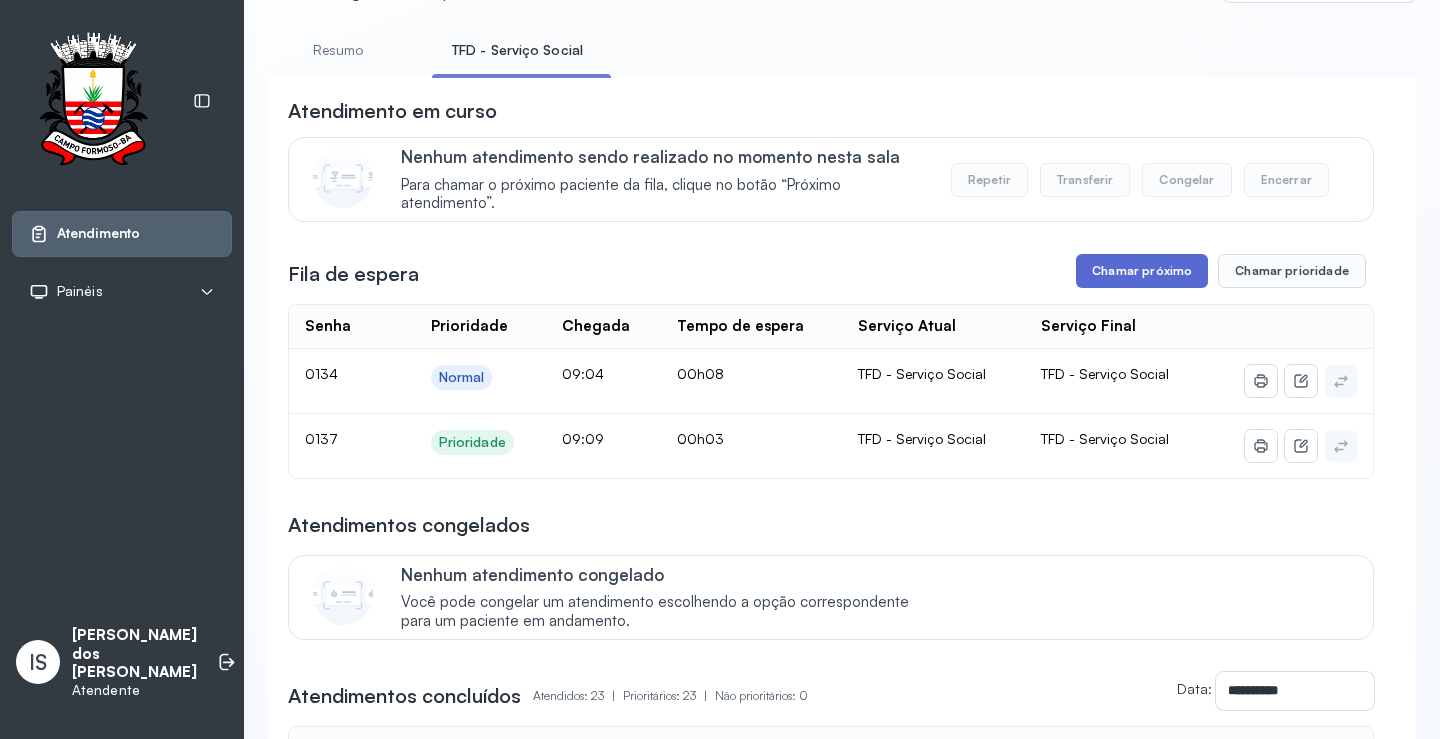 click on "Chamar próximo" at bounding box center (1142, 271) 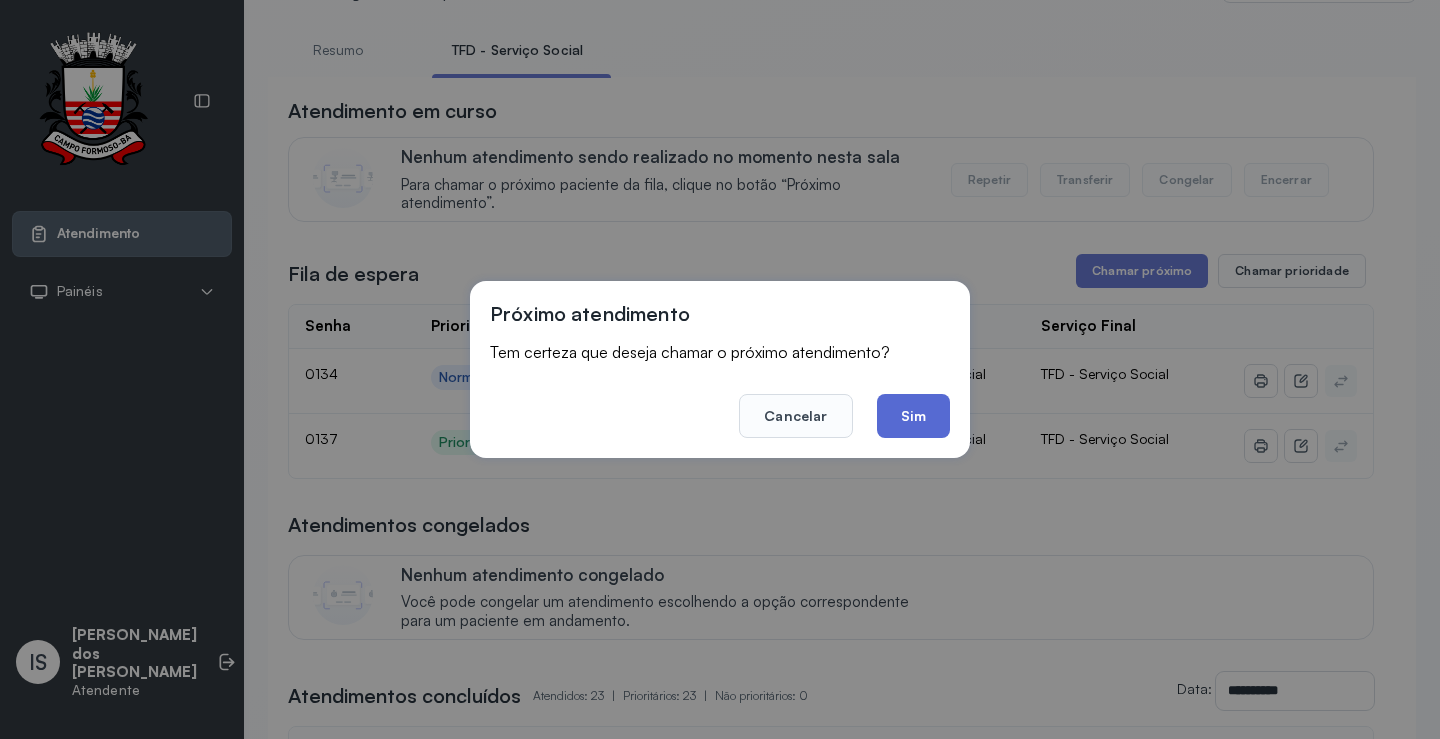 click on "Sim" 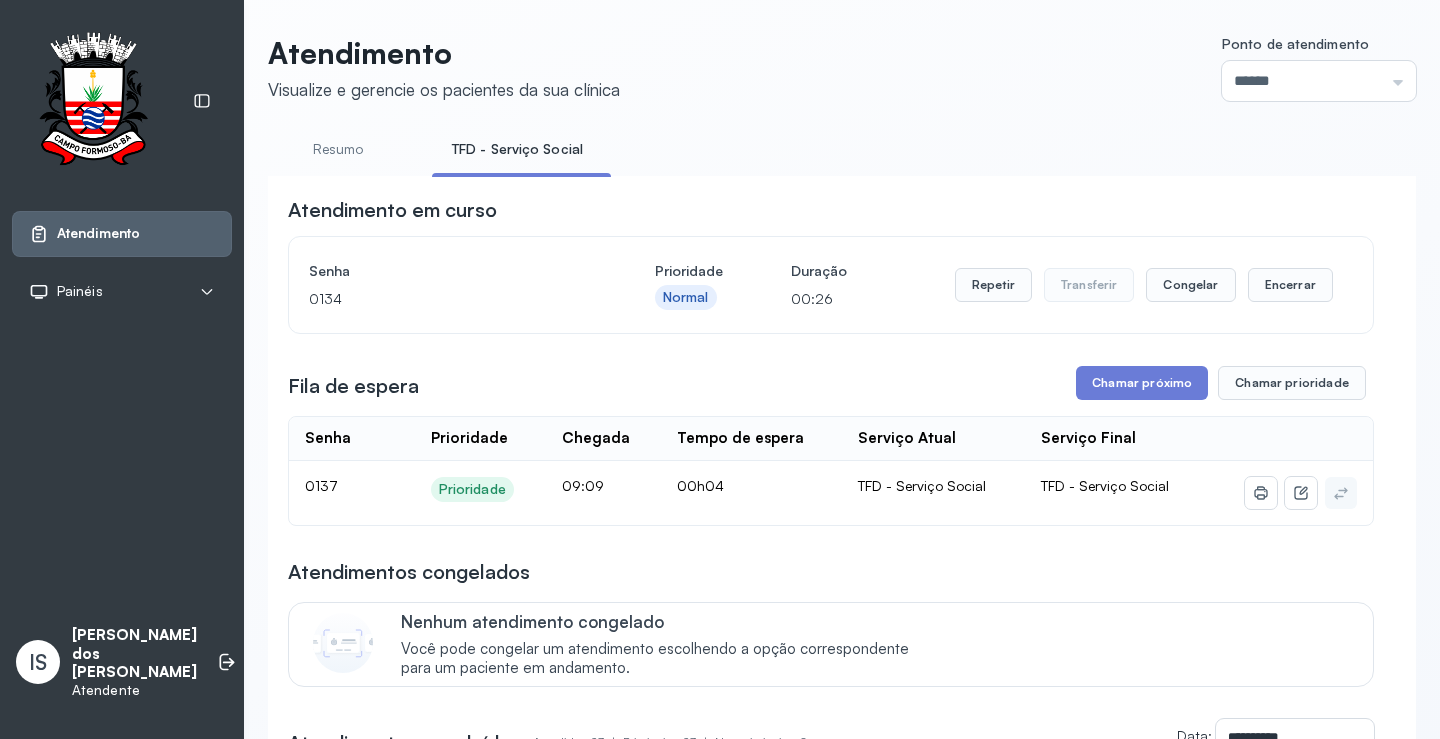 scroll, scrollTop: 0, scrollLeft: 0, axis: both 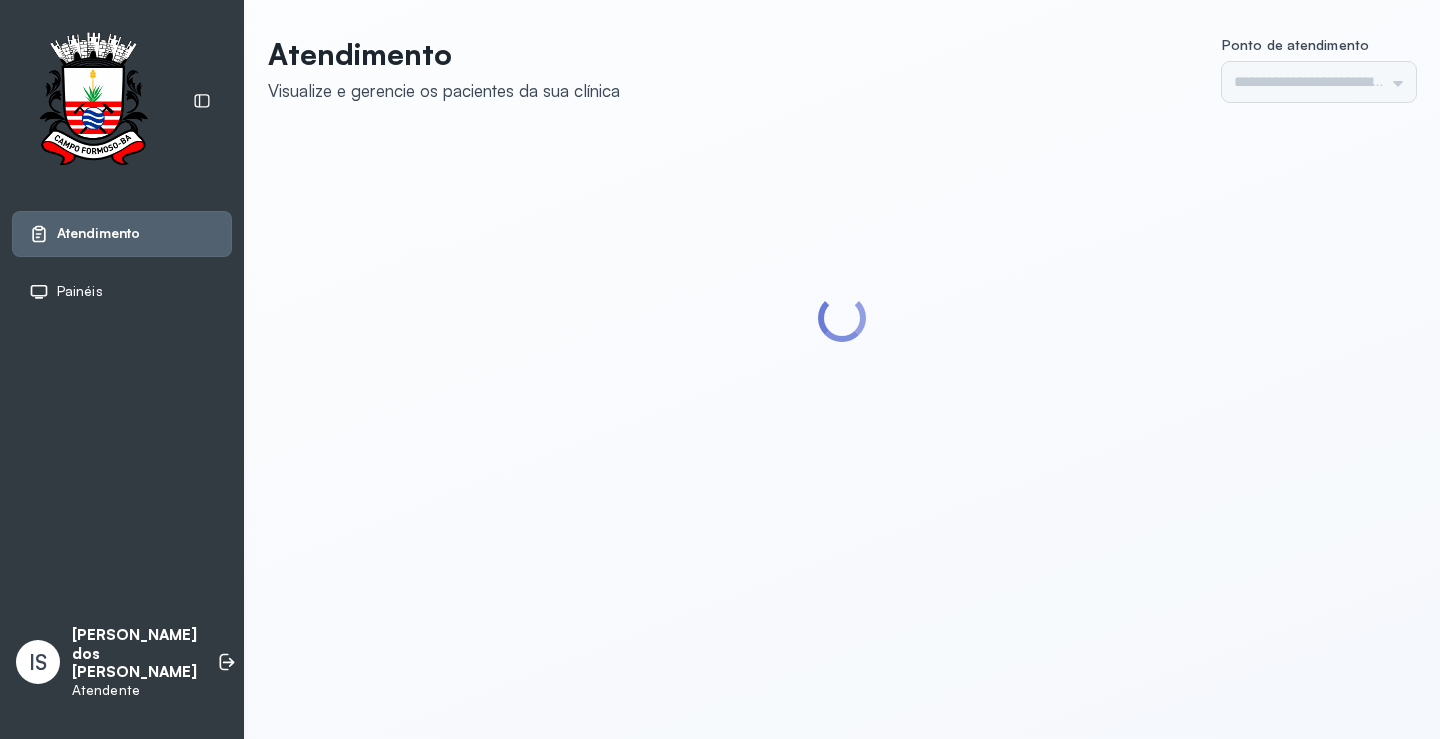 type on "******" 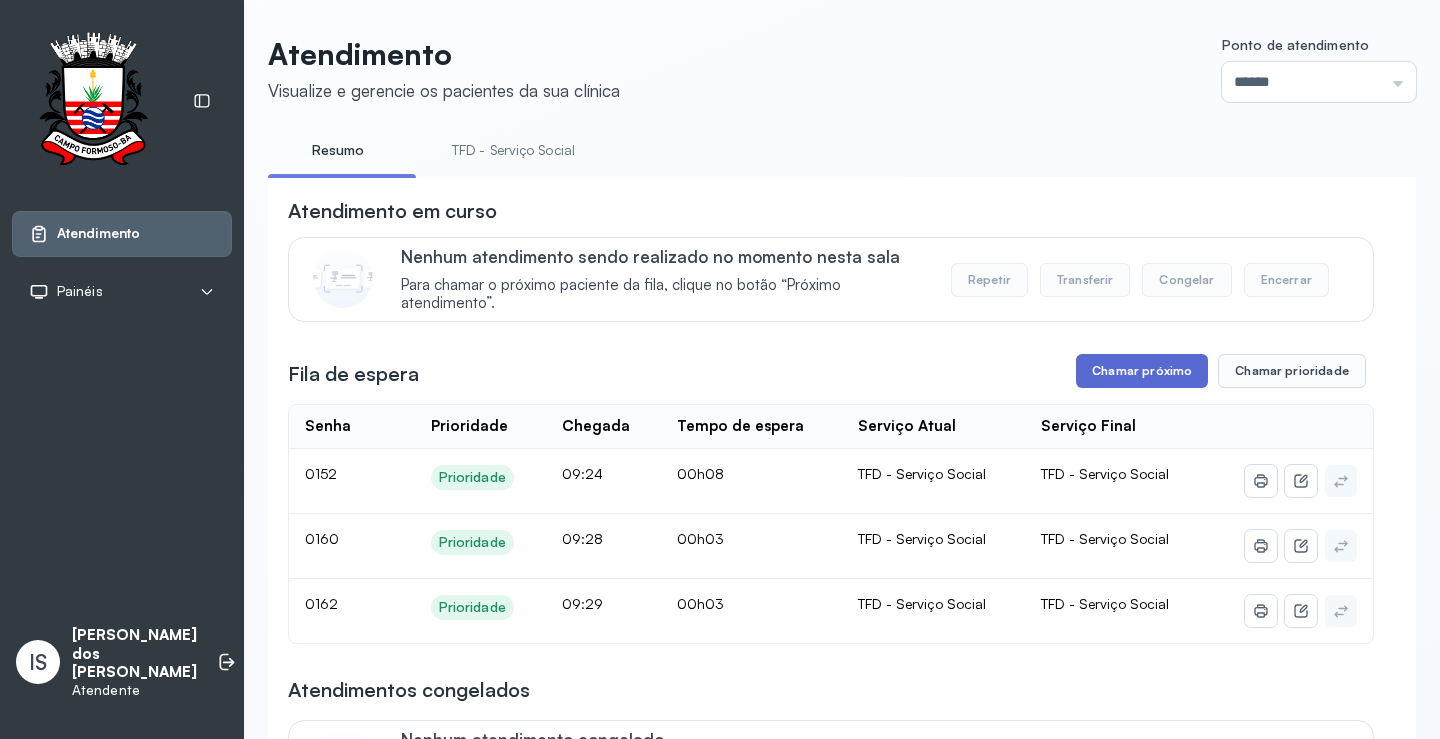 click on "Chamar próximo" at bounding box center [1142, 371] 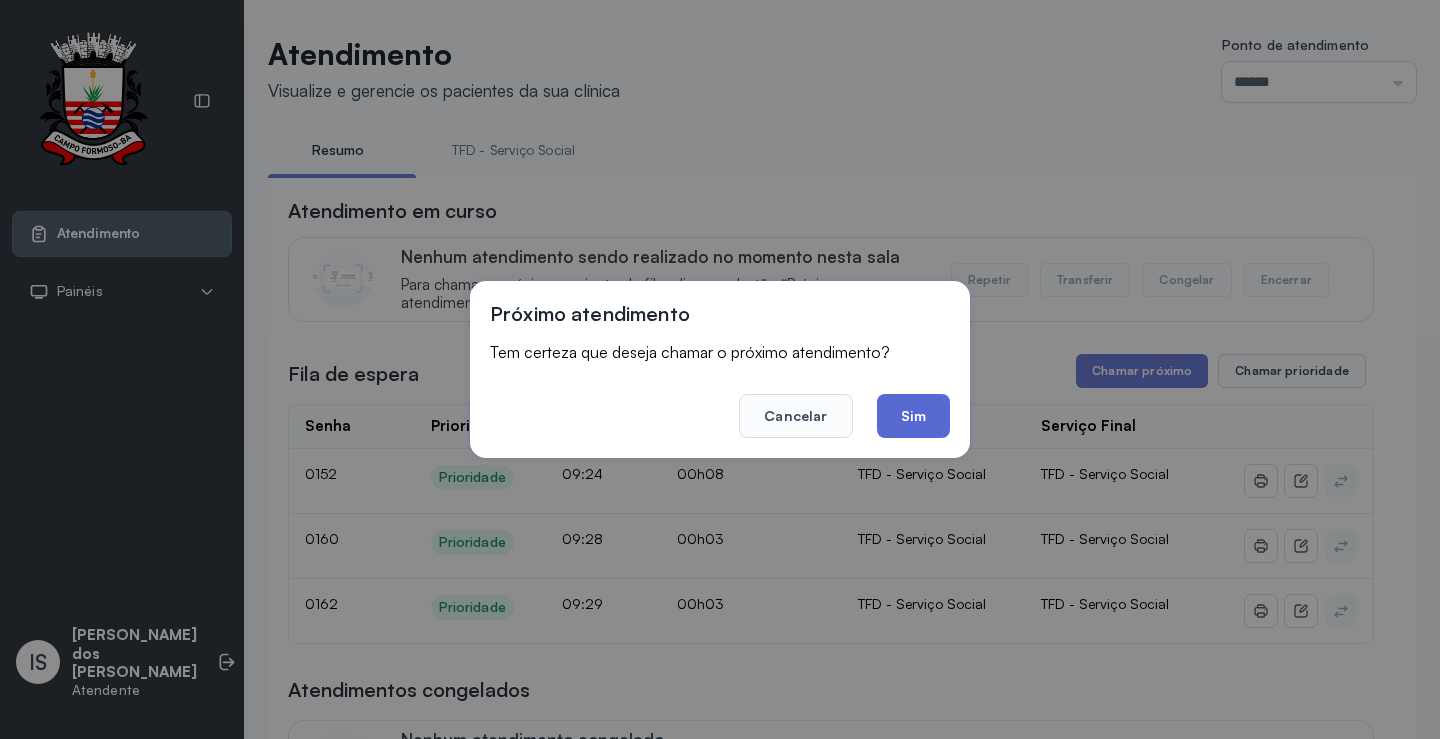 click on "Sim" 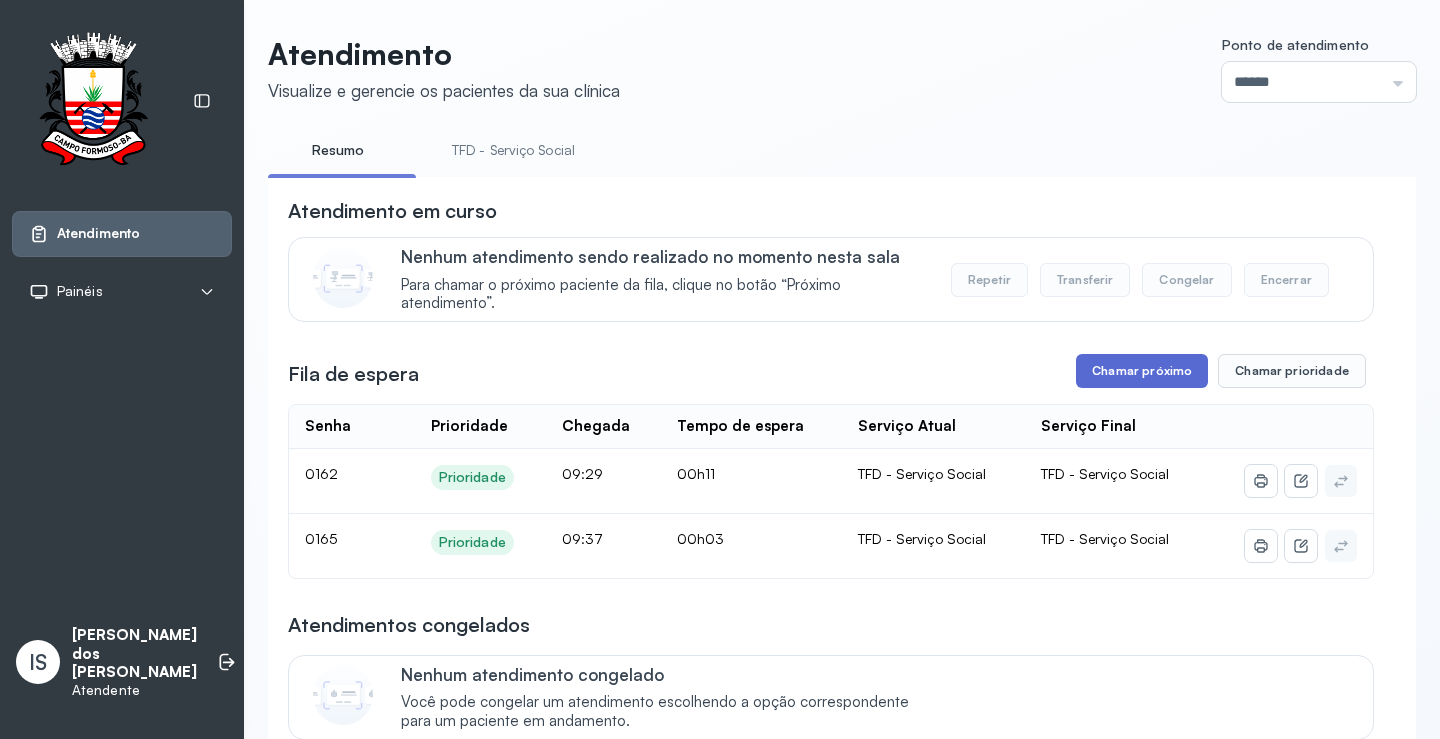 click on "Chamar próximo" at bounding box center (1142, 371) 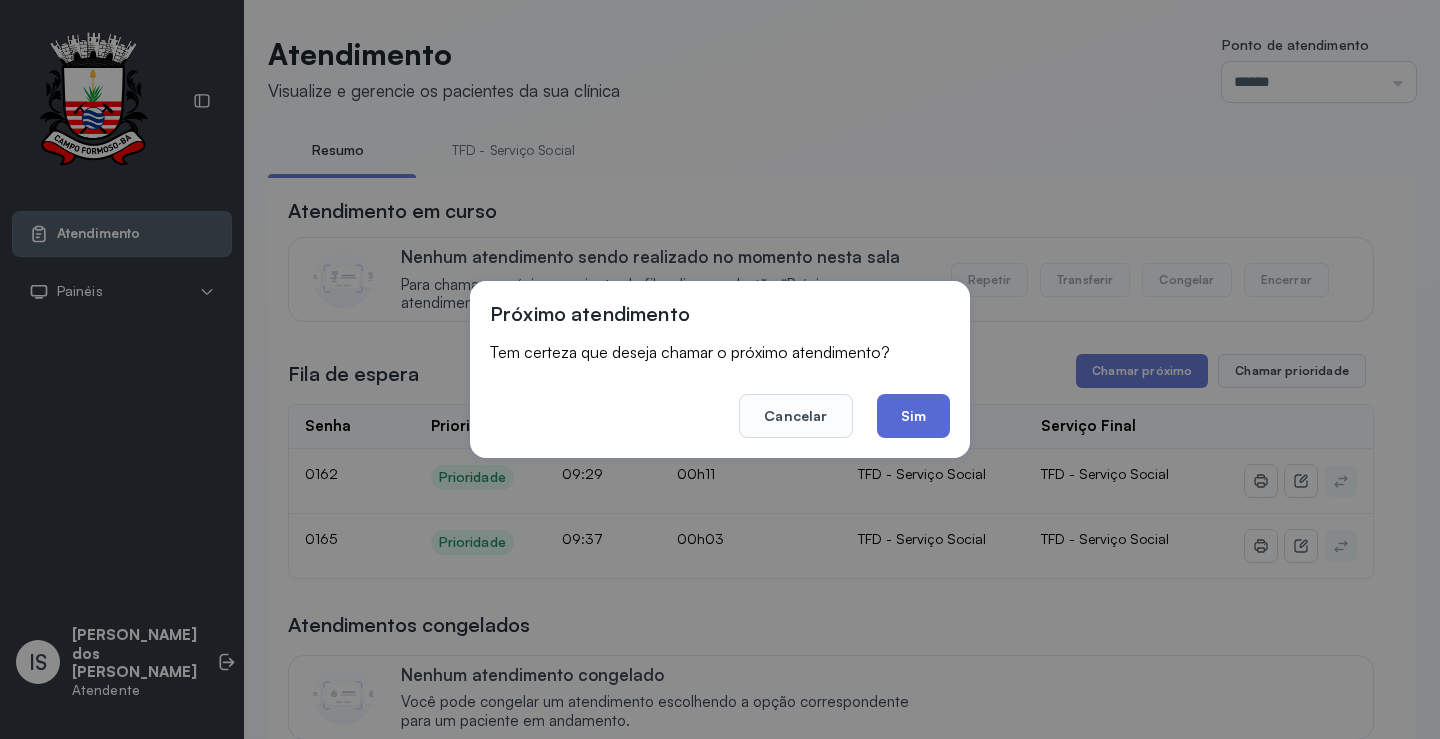click on "Sim" 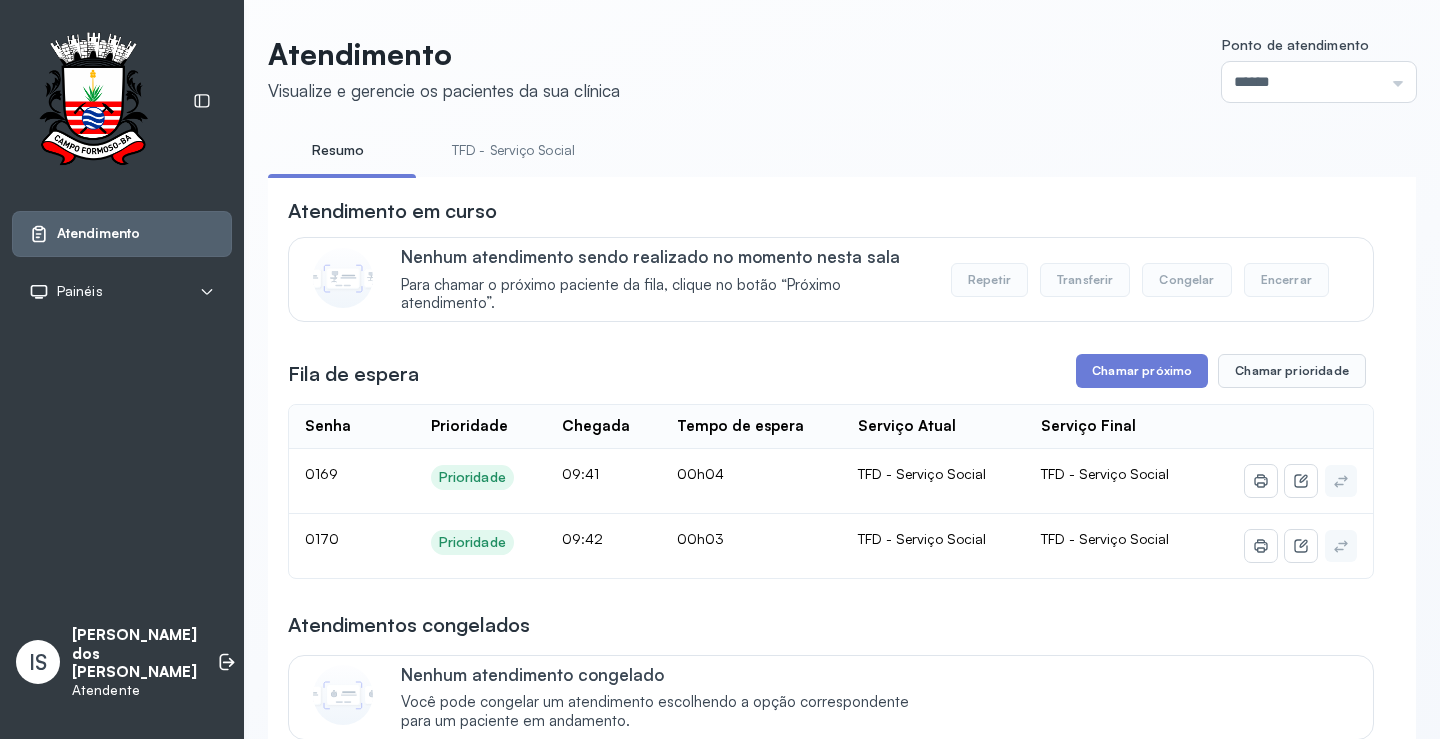 click on "TFD - Serviço Social" at bounding box center (513, 150) 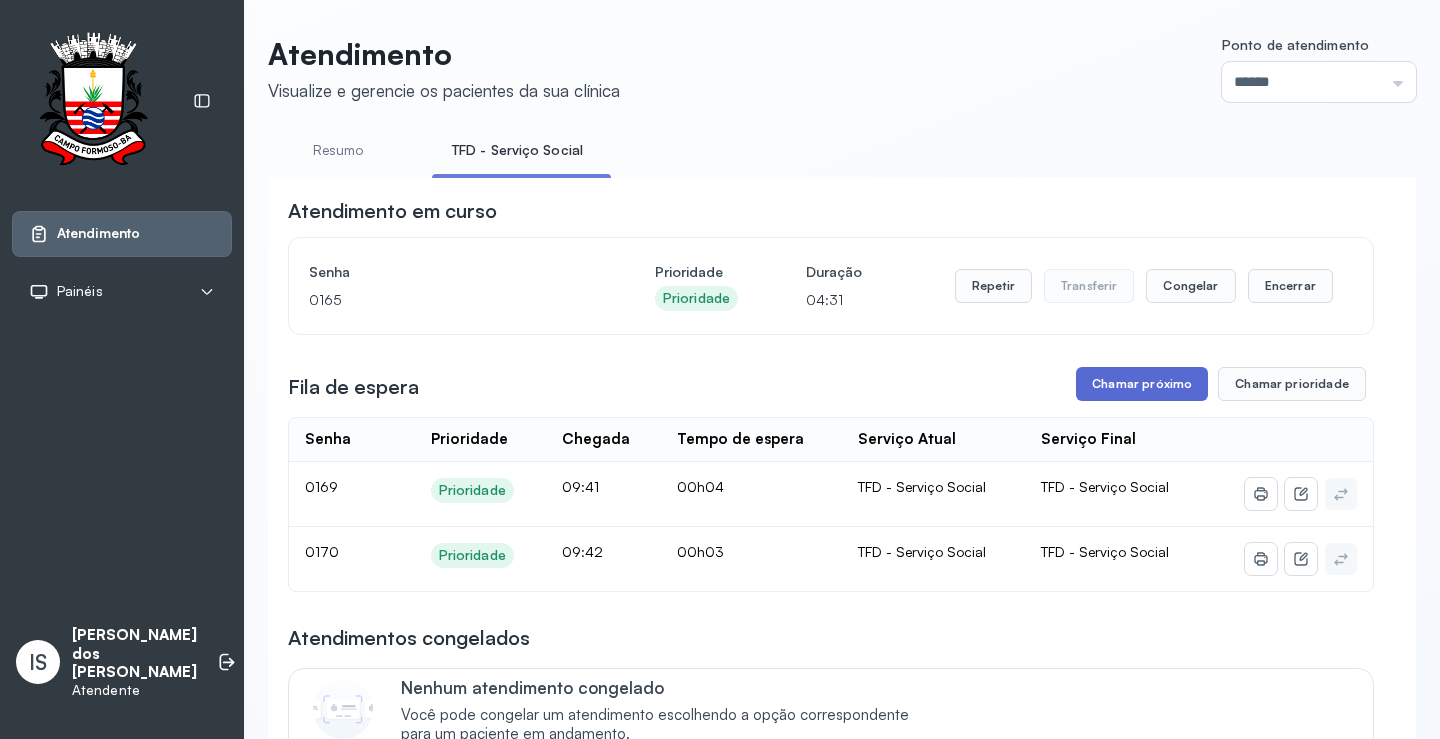 click on "Chamar próximo" at bounding box center (1142, 384) 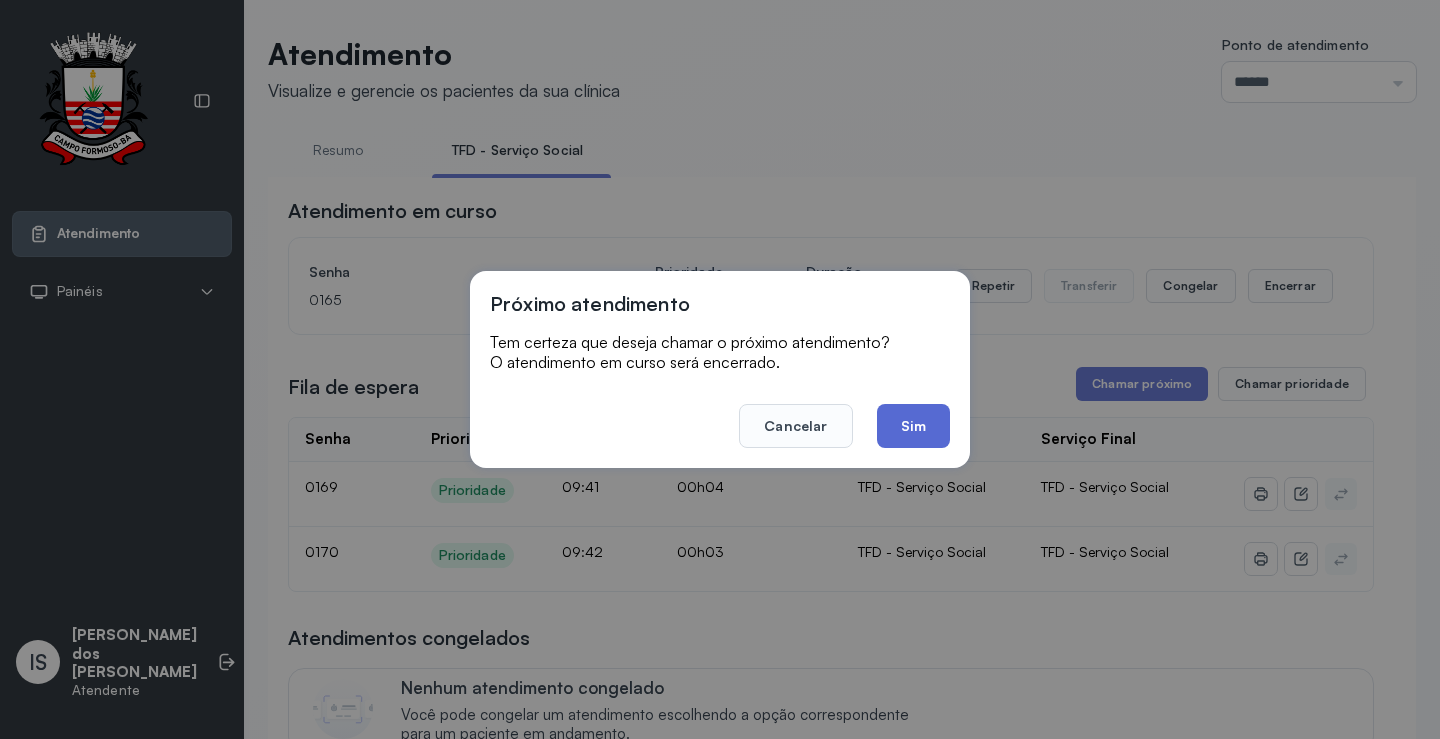 click on "Sim" 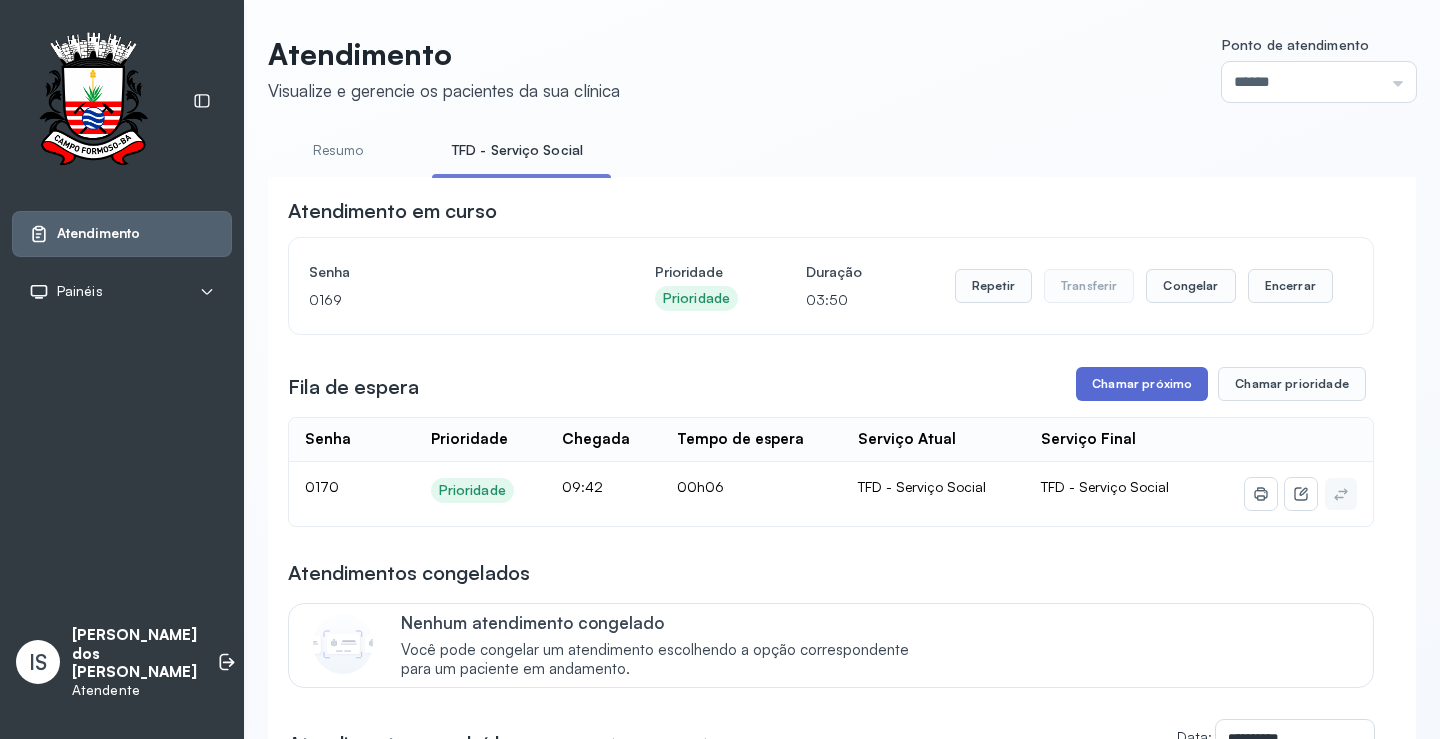 click on "Chamar próximo" at bounding box center (1142, 384) 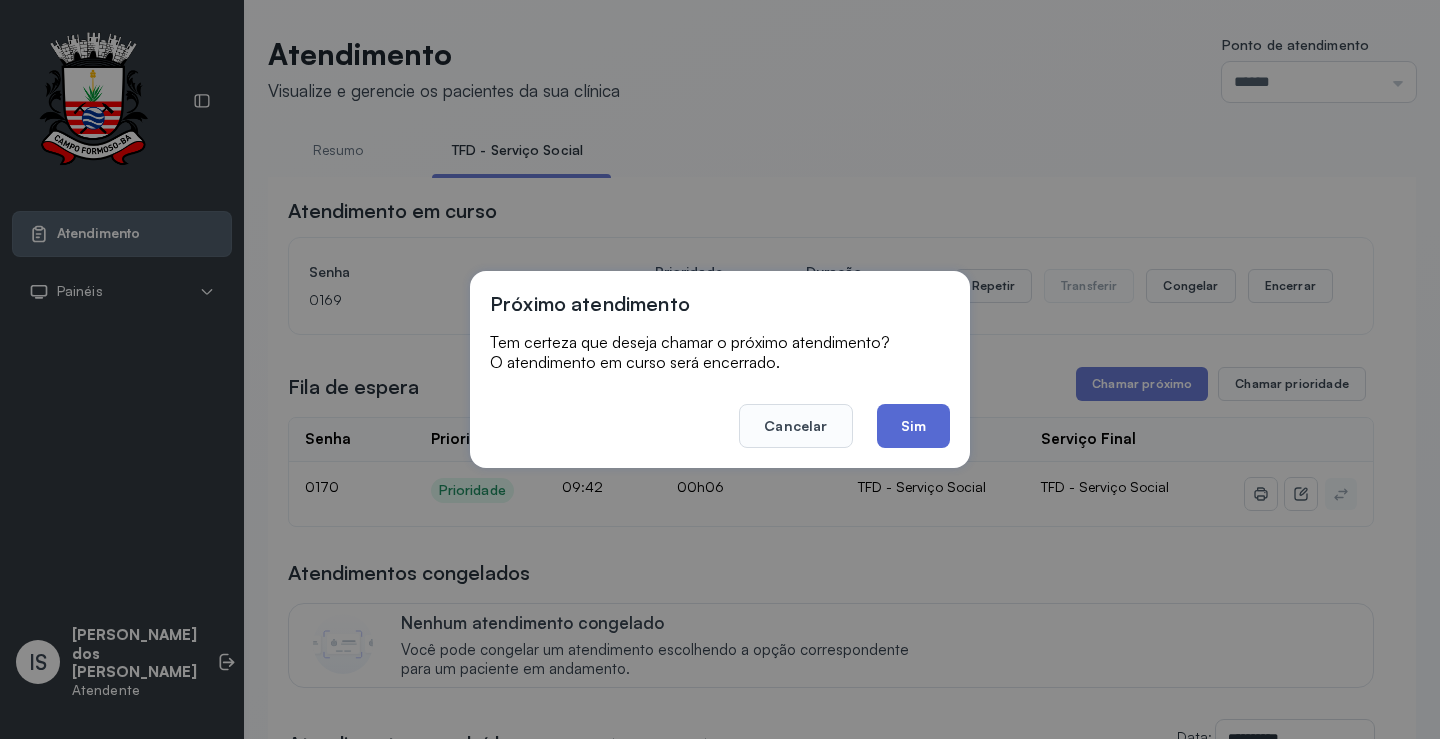 click on "Sim" 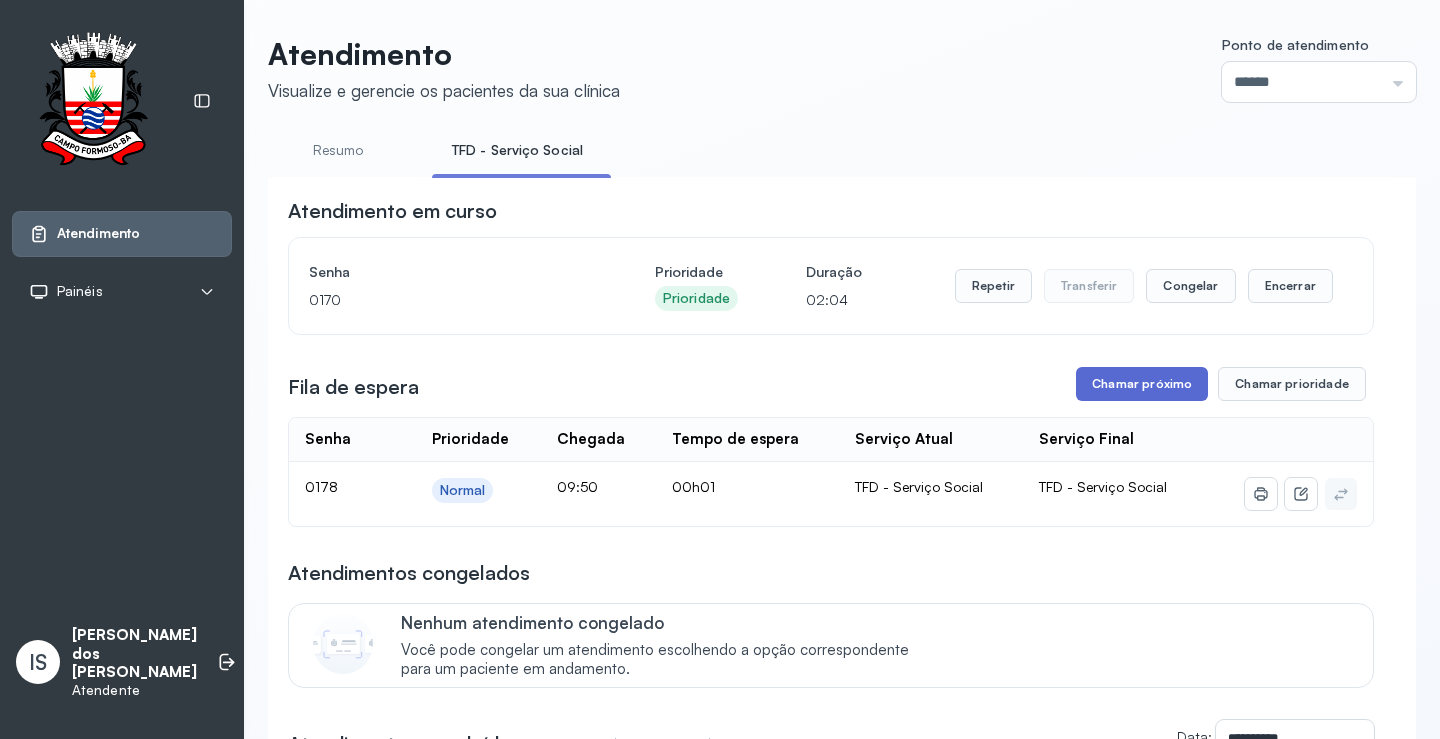 click on "Chamar próximo" at bounding box center (1142, 384) 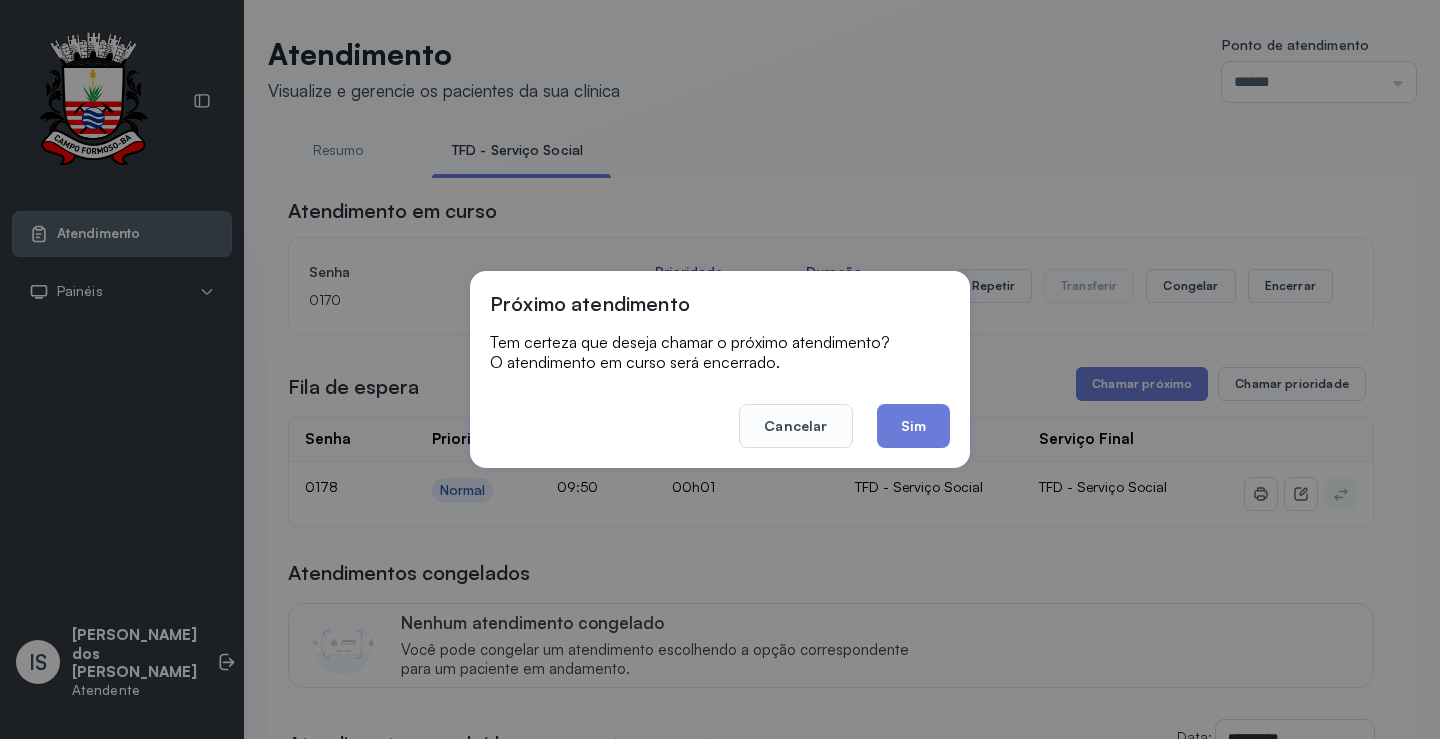 drag, startPoint x: 927, startPoint y: 426, endPoint x: 927, endPoint y: 406, distance: 20 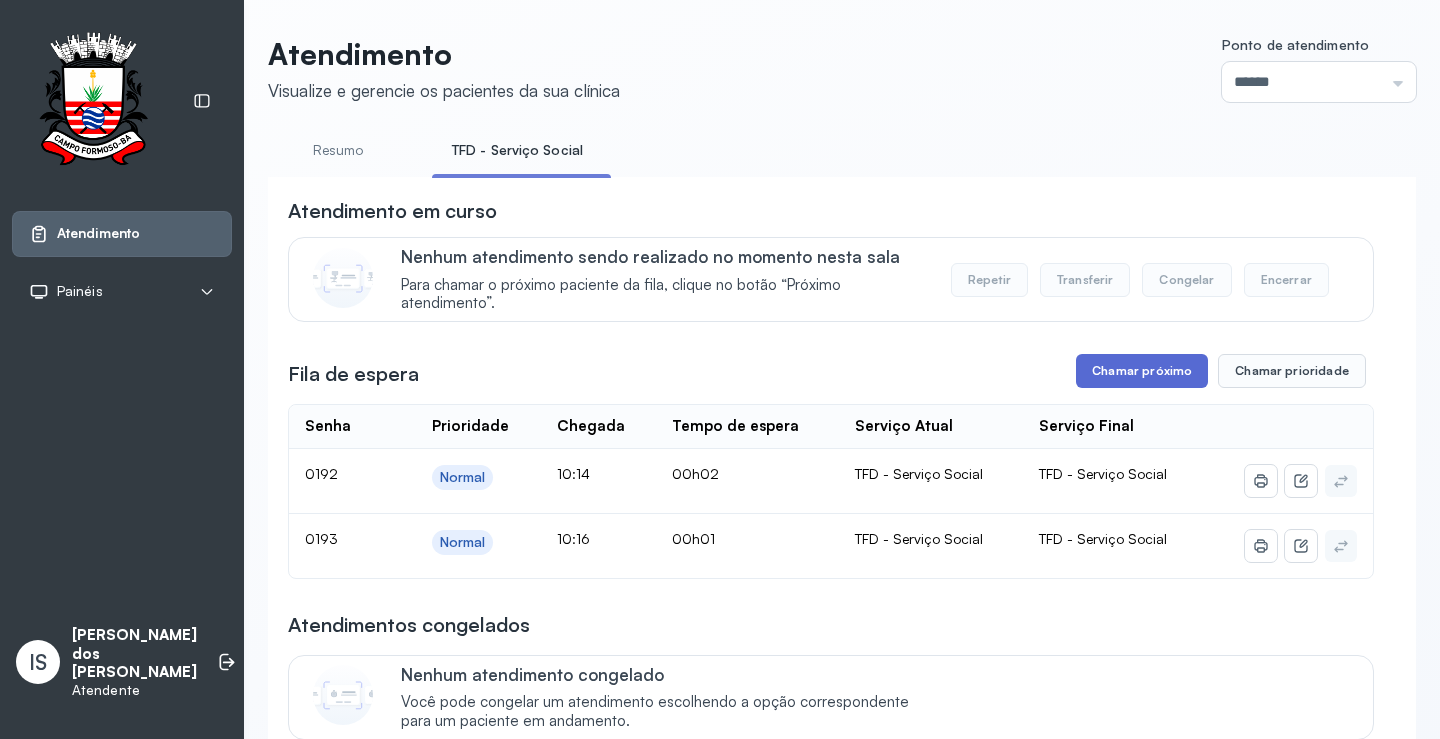 click on "Chamar próximo" at bounding box center (1142, 371) 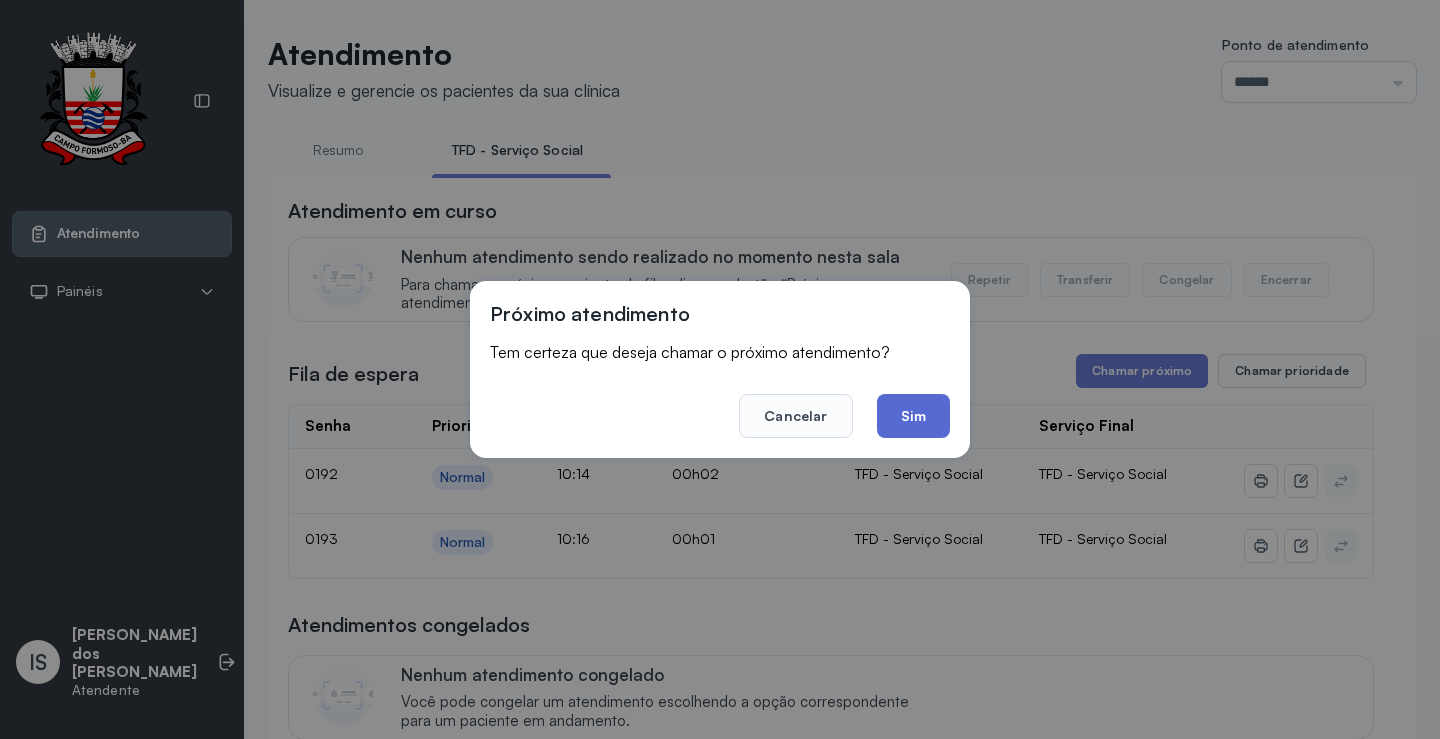 click on "Sim" 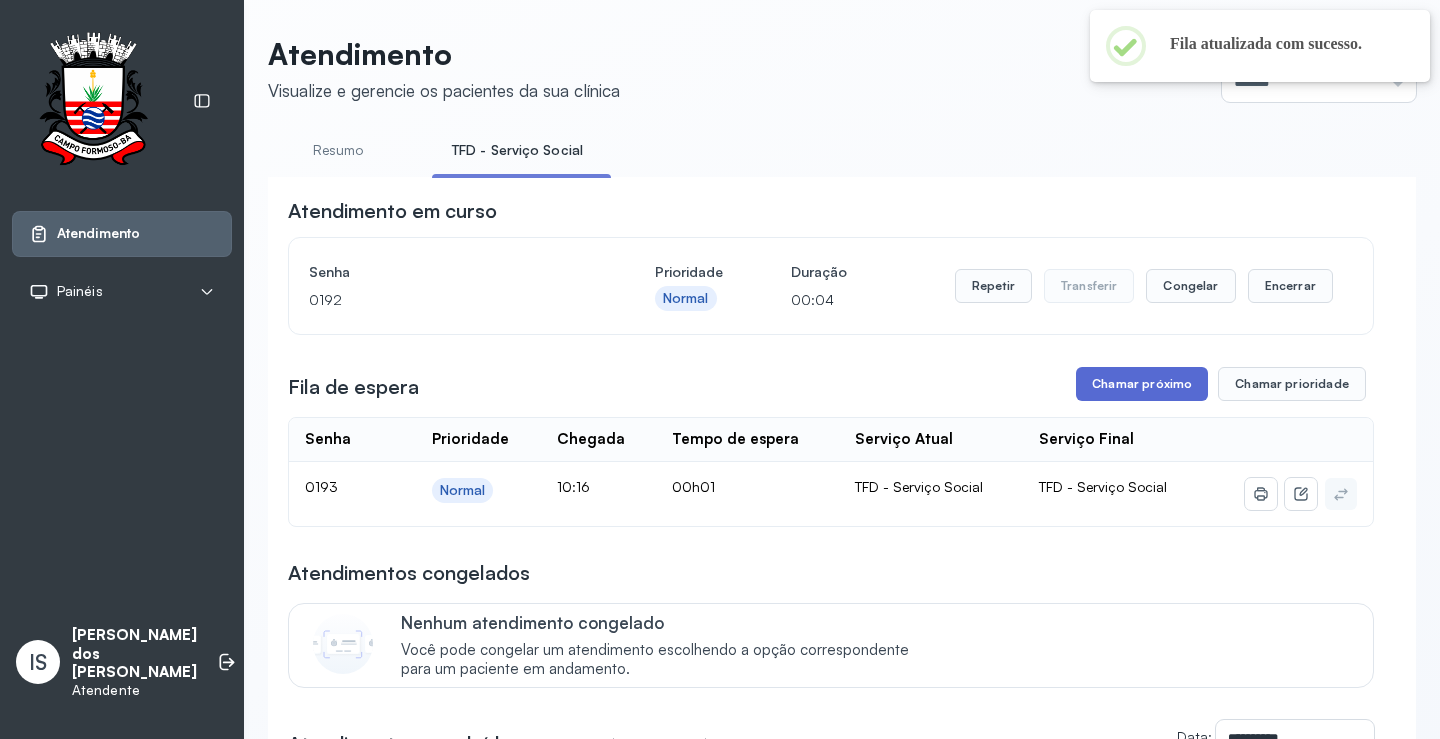 click on "Chamar próximo" at bounding box center (1142, 384) 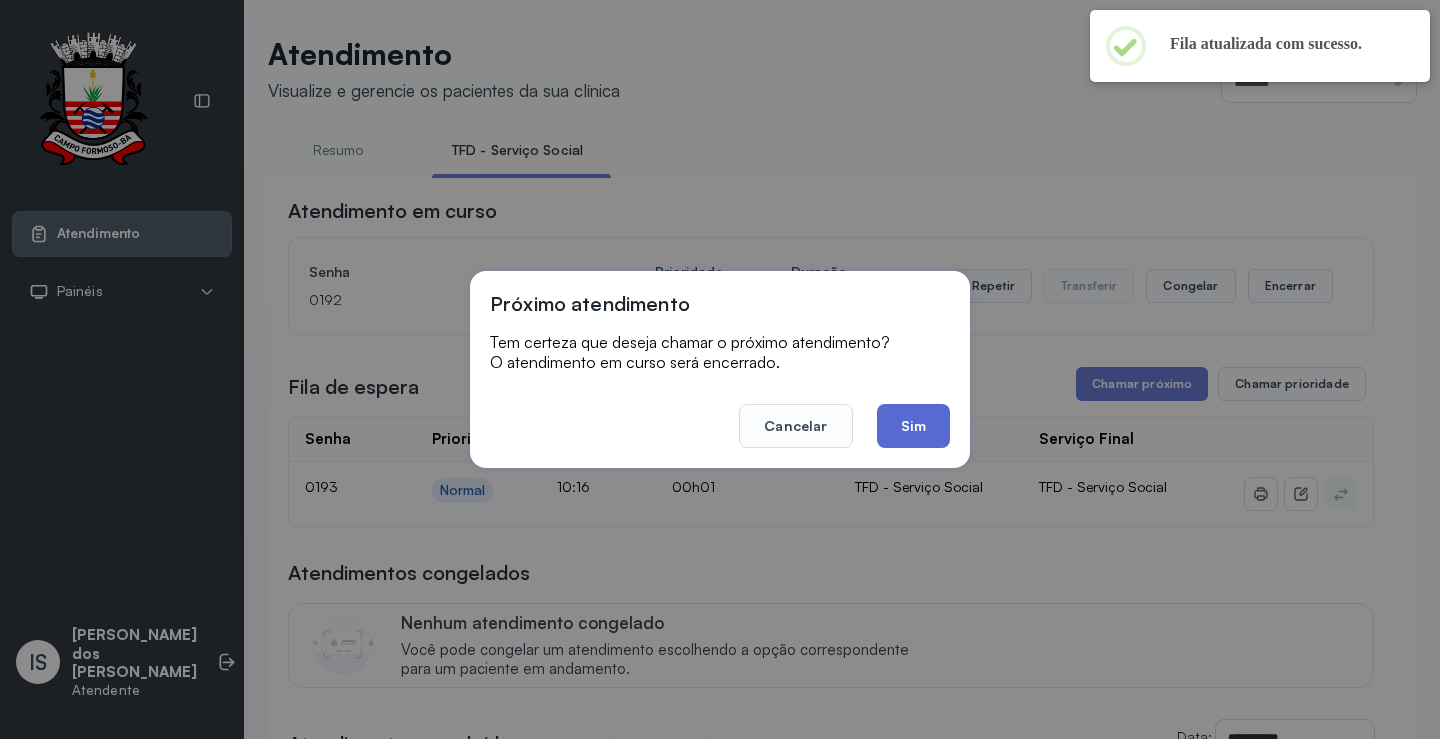 click on "Sim" 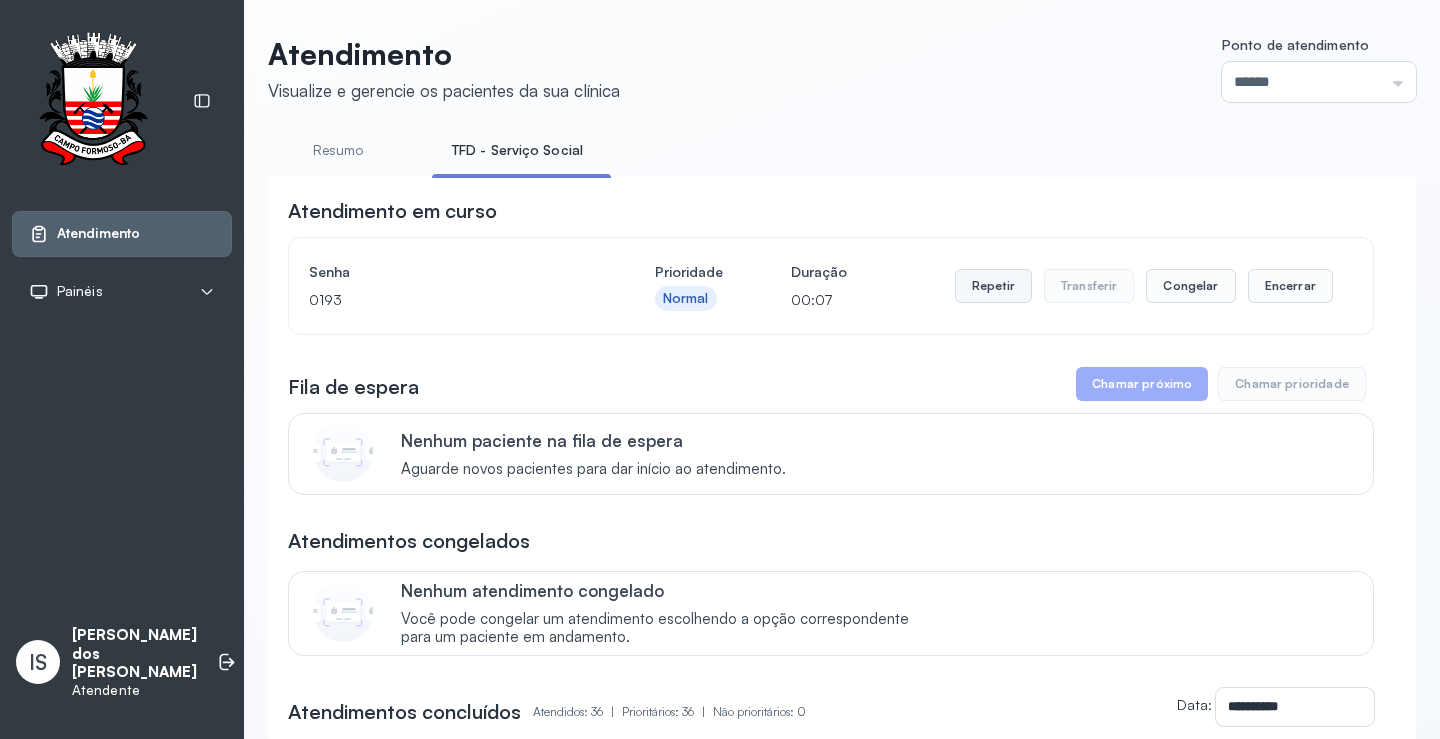 click on "Repetir" at bounding box center (993, 286) 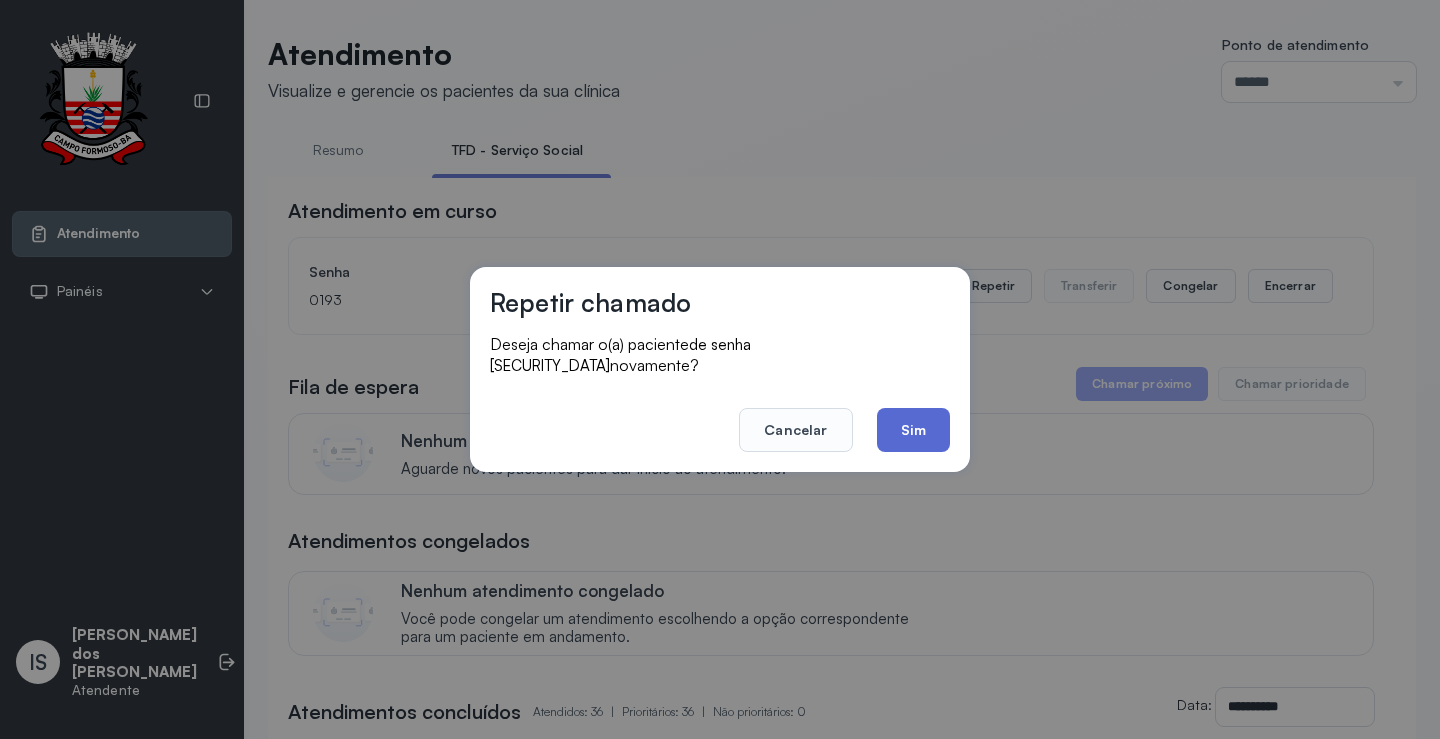 click on "Sim" 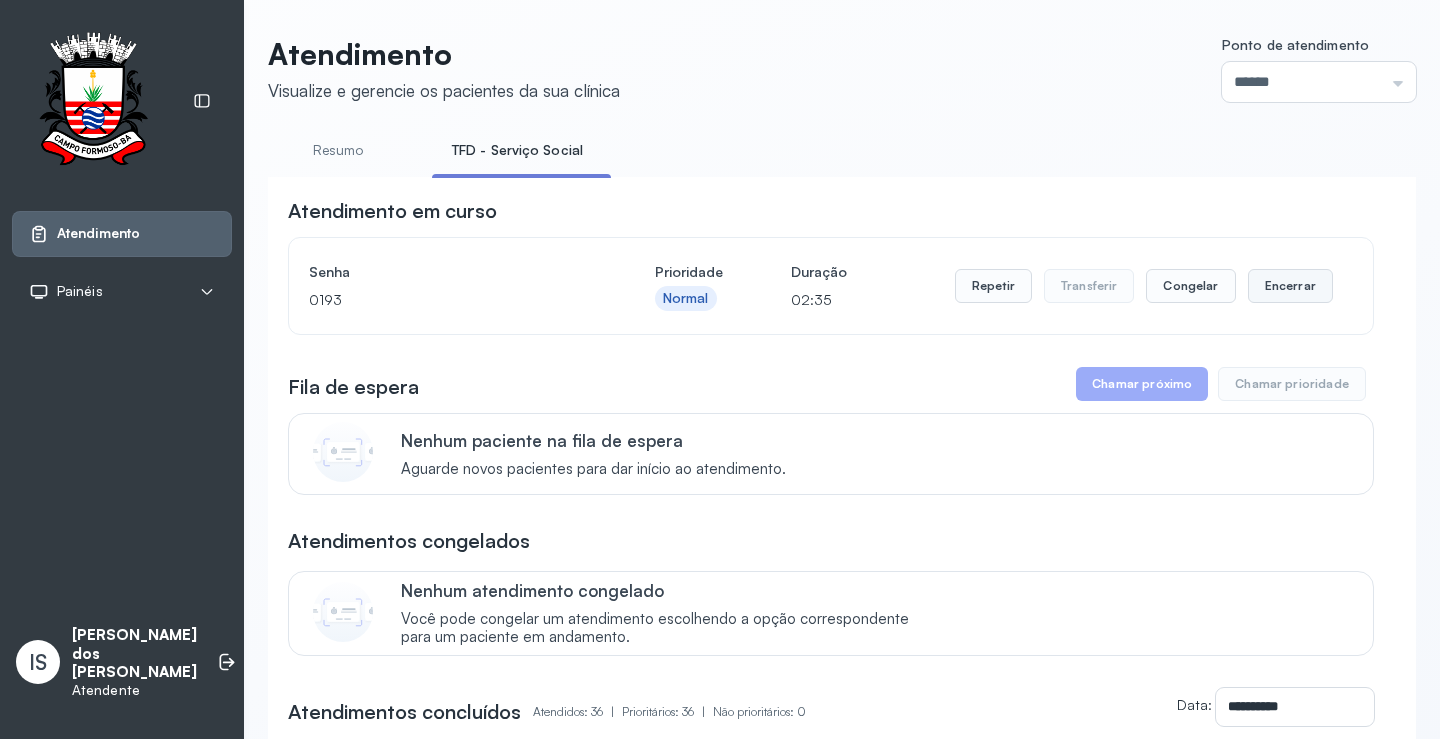 click on "Encerrar" at bounding box center (1290, 286) 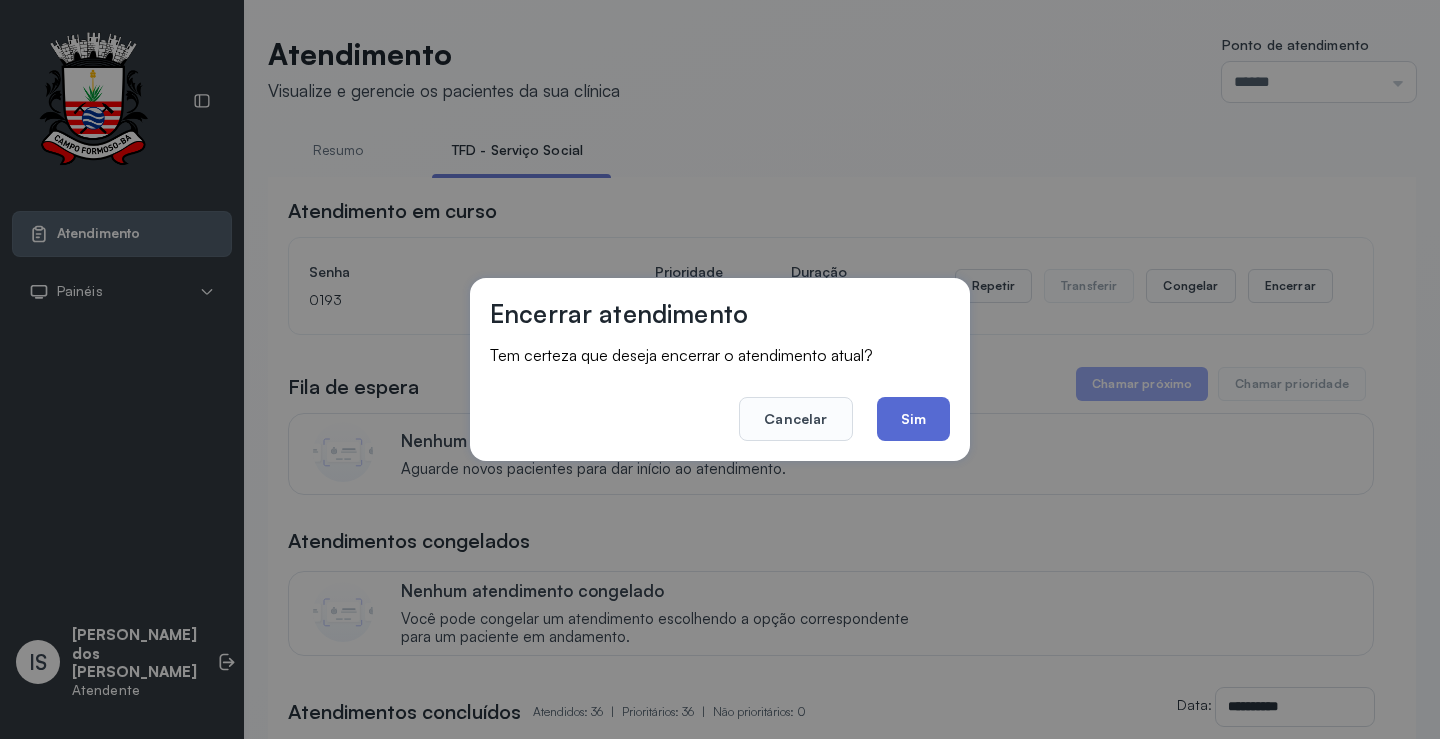 click on "Sim" 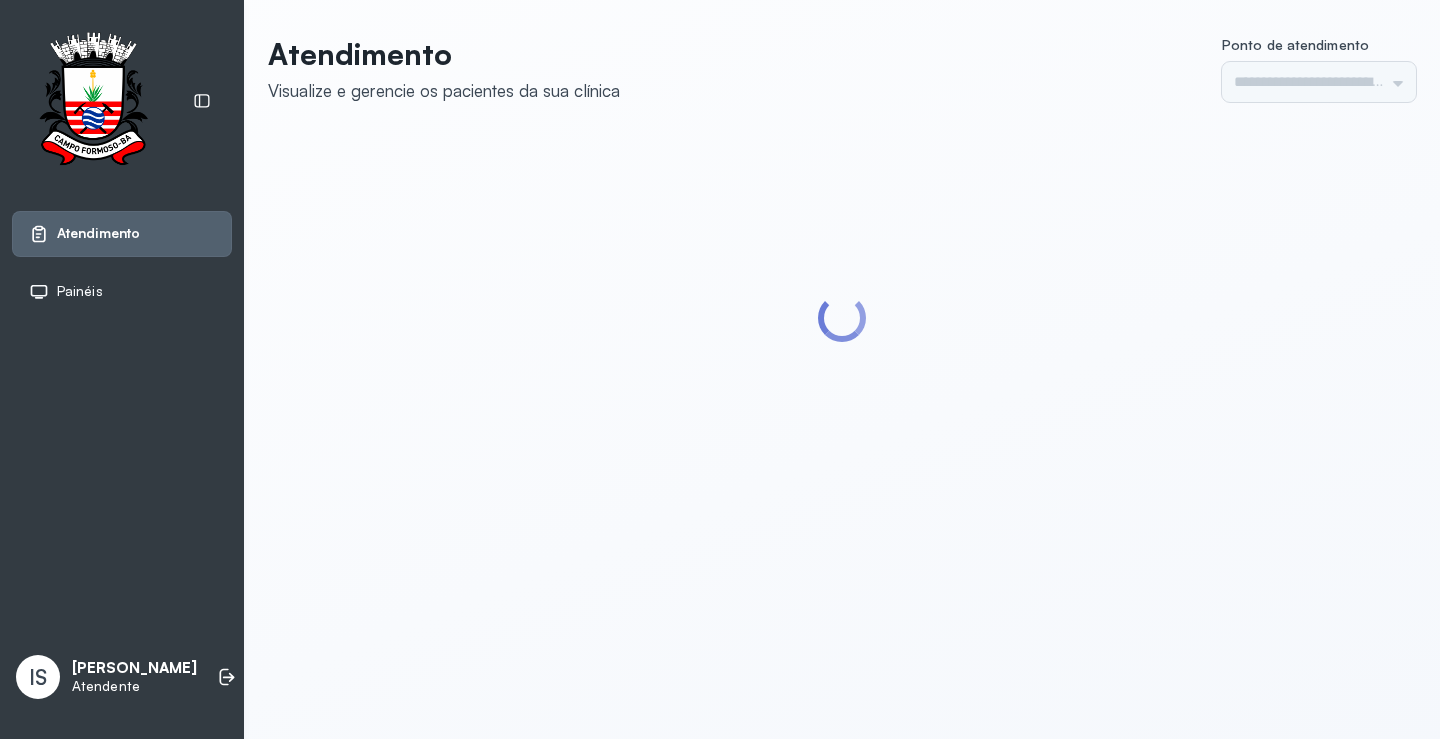 scroll, scrollTop: 0, scrollLeft: 0, axis: both 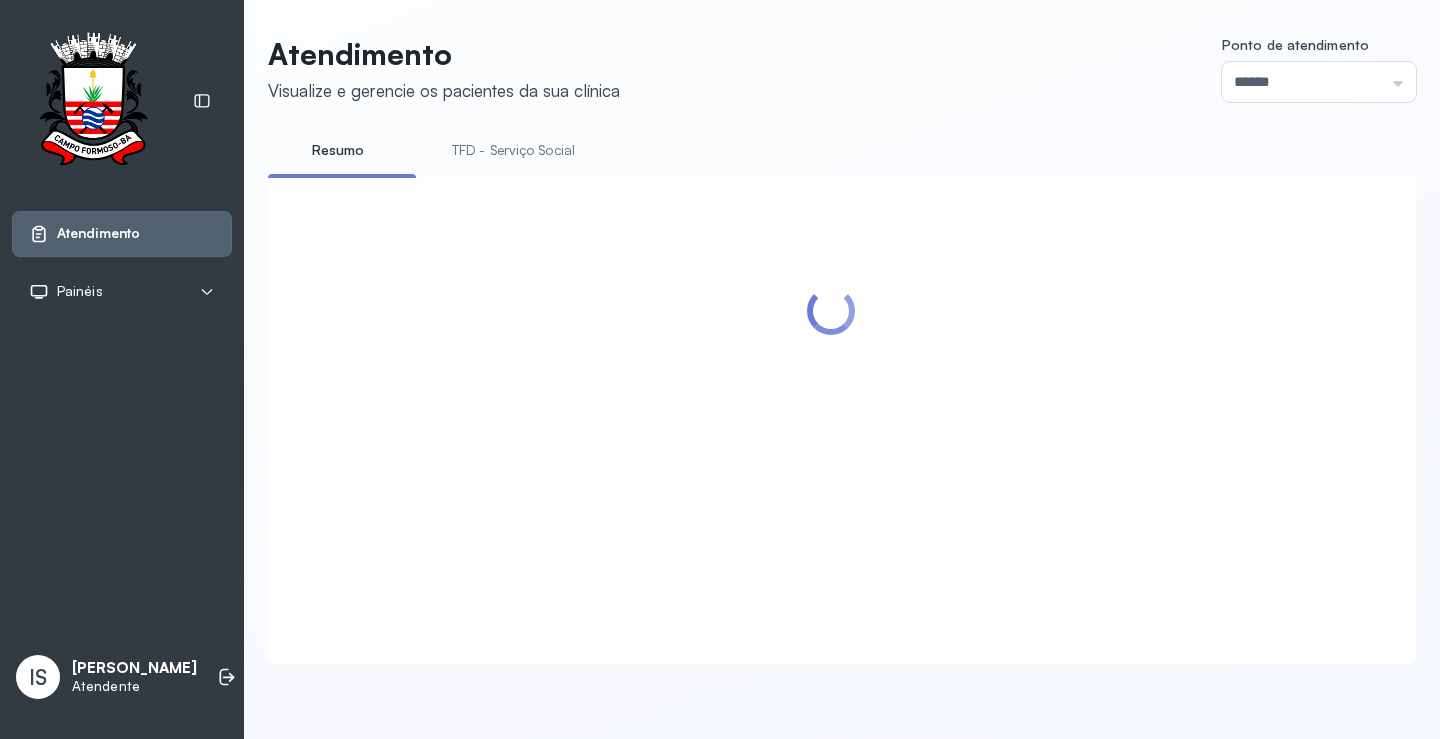 click on "TFD - Serviço Social" at bounding box center [513, 150] 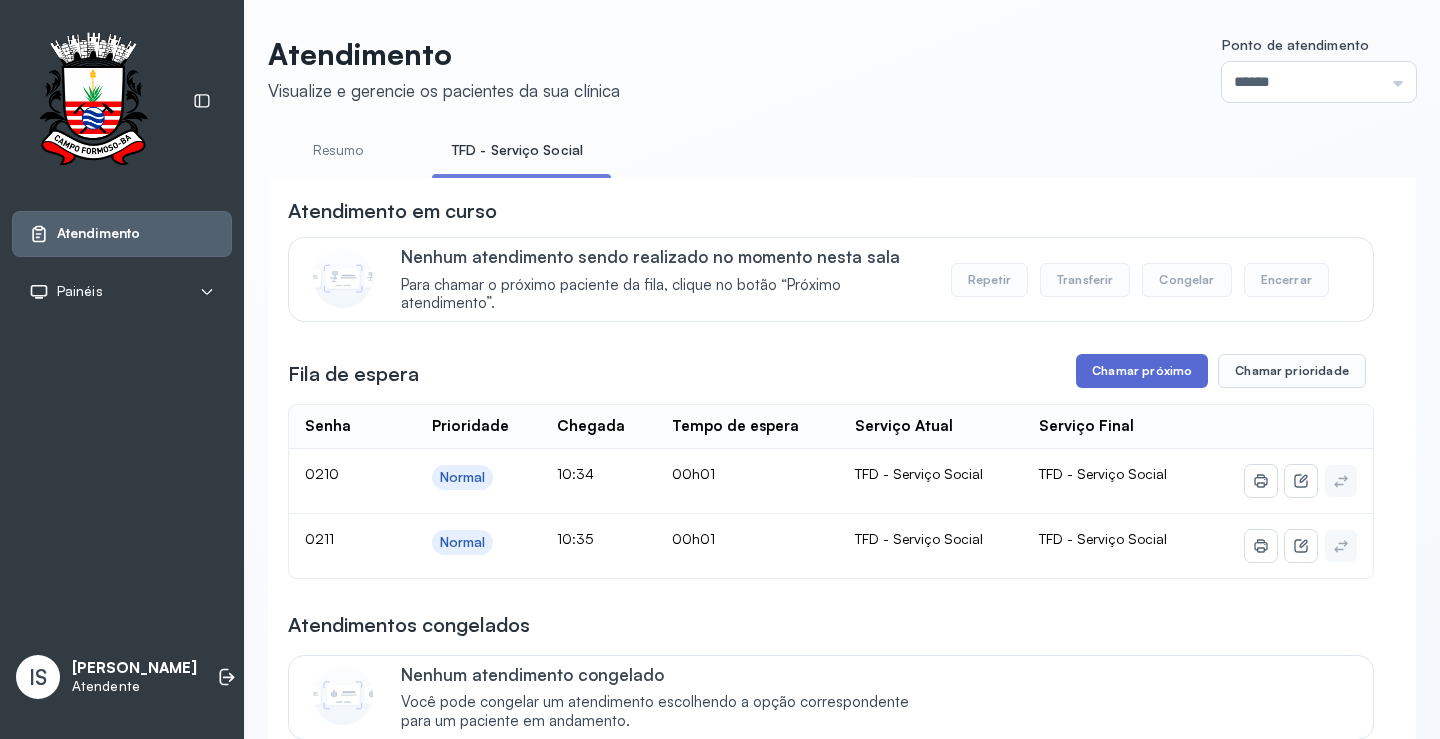 click on "Chamar próximo" at bounding box center (1142, 371) 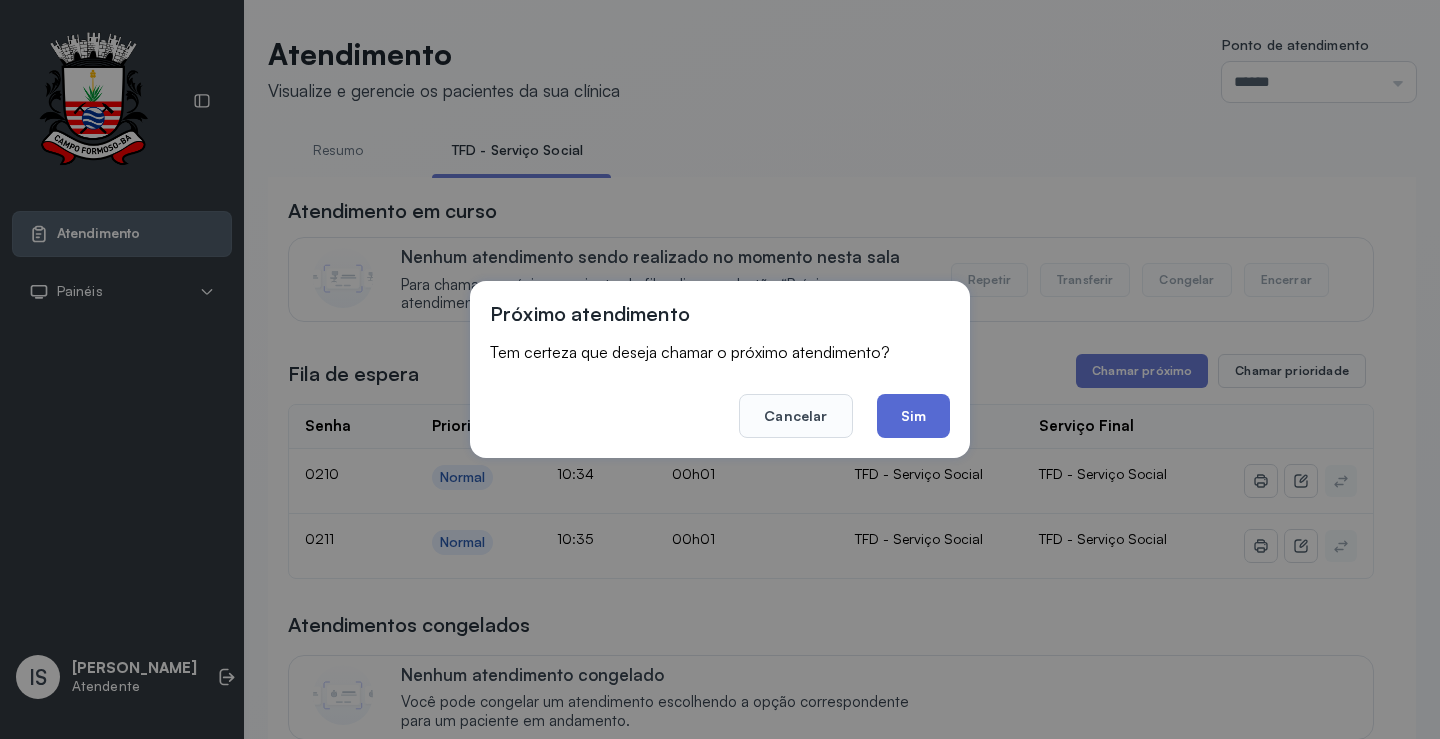 click on "Sim" 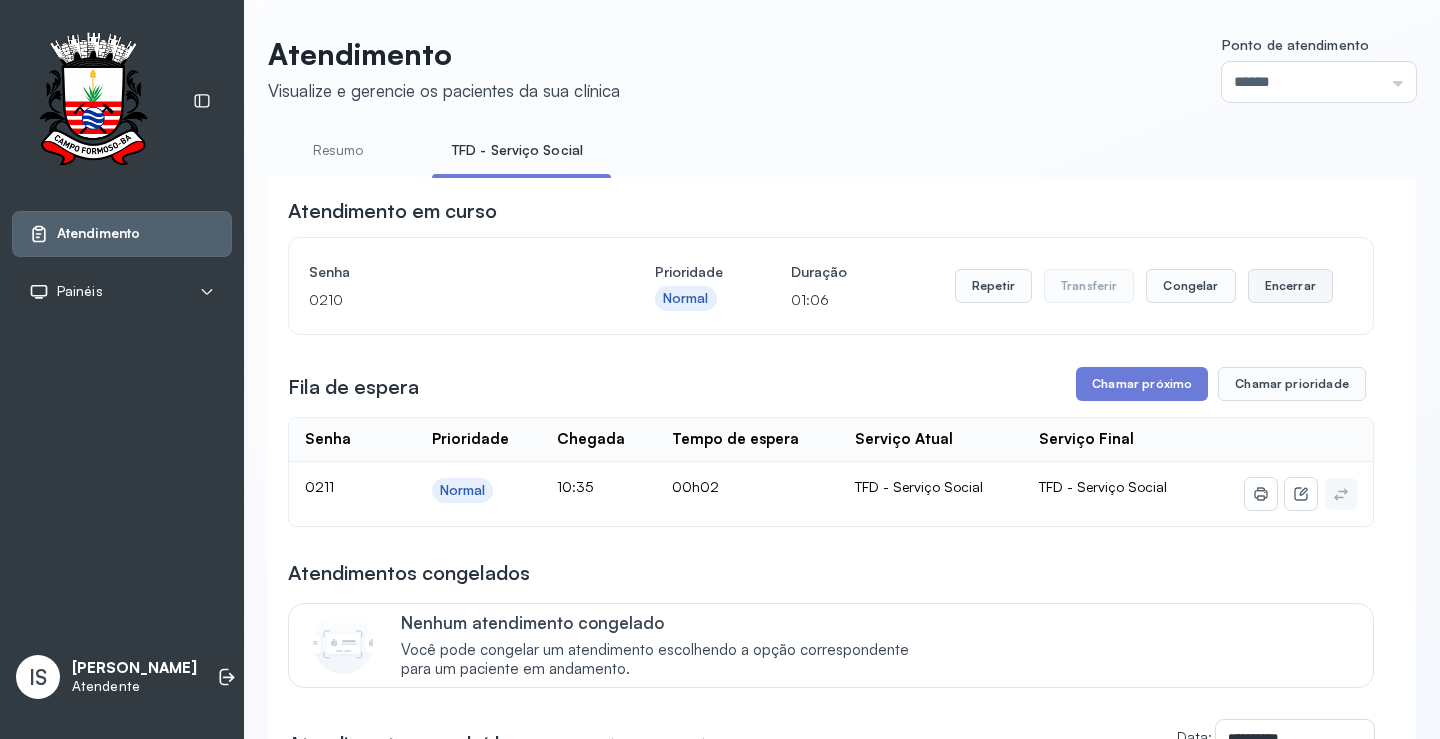 click on "Encerrar" at bounding box center [1290, 286] 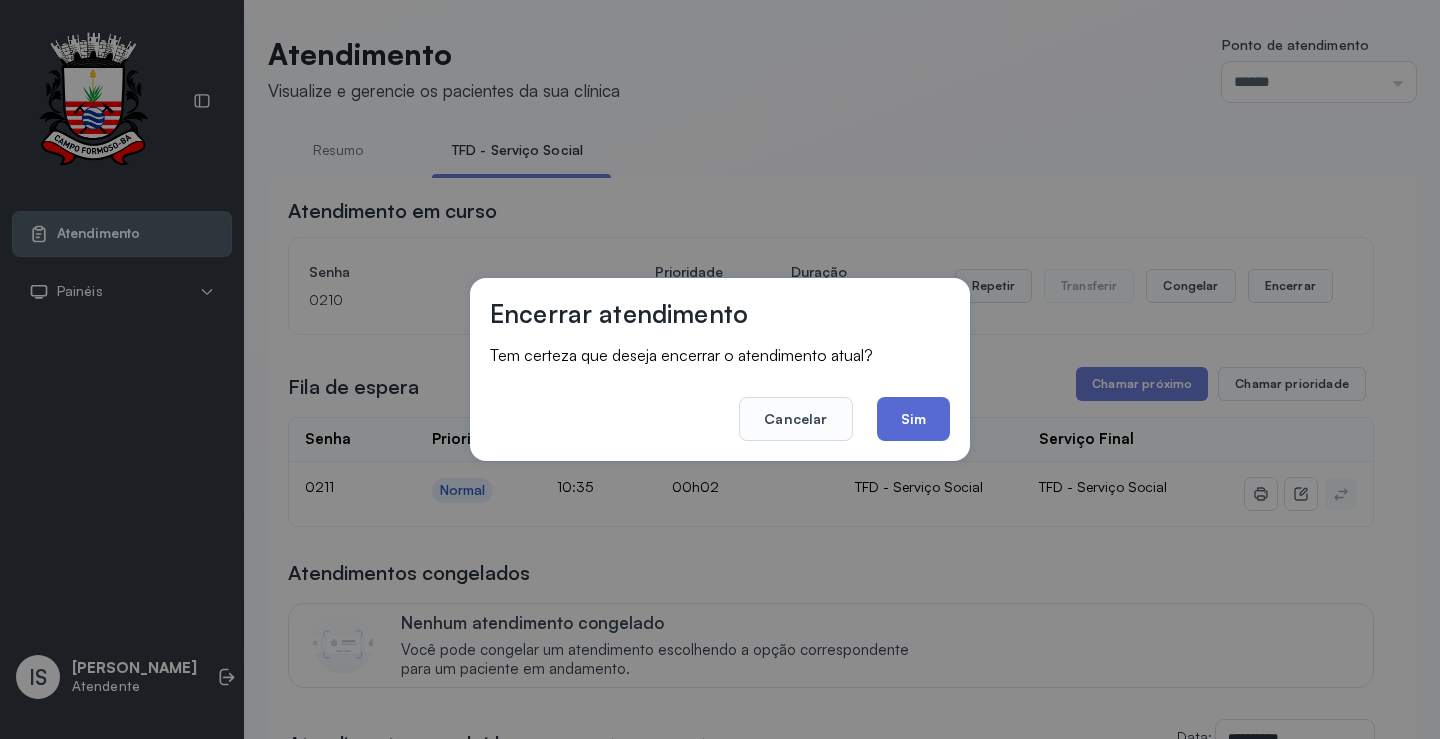 click on "Sim" 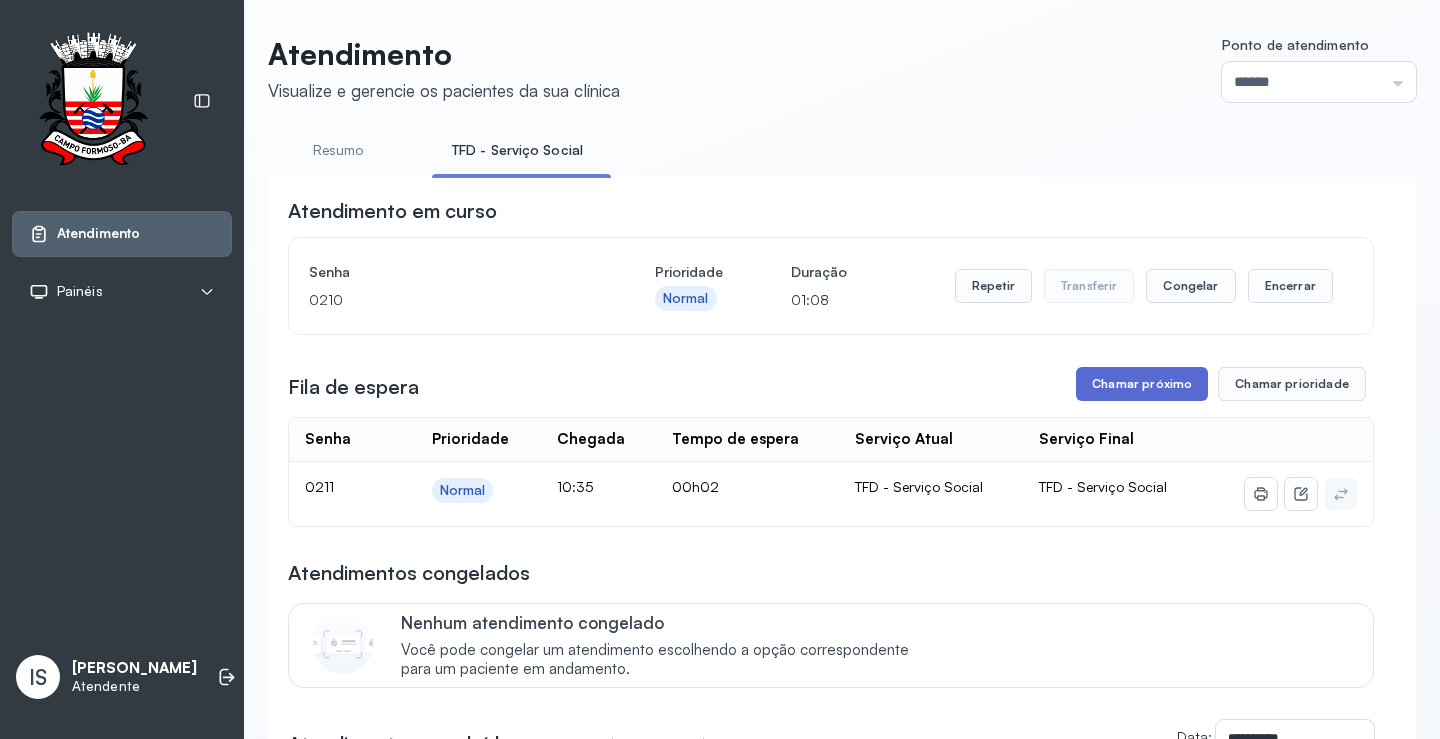 click on "Chamar próximo" at bounding box center [1142, 384] 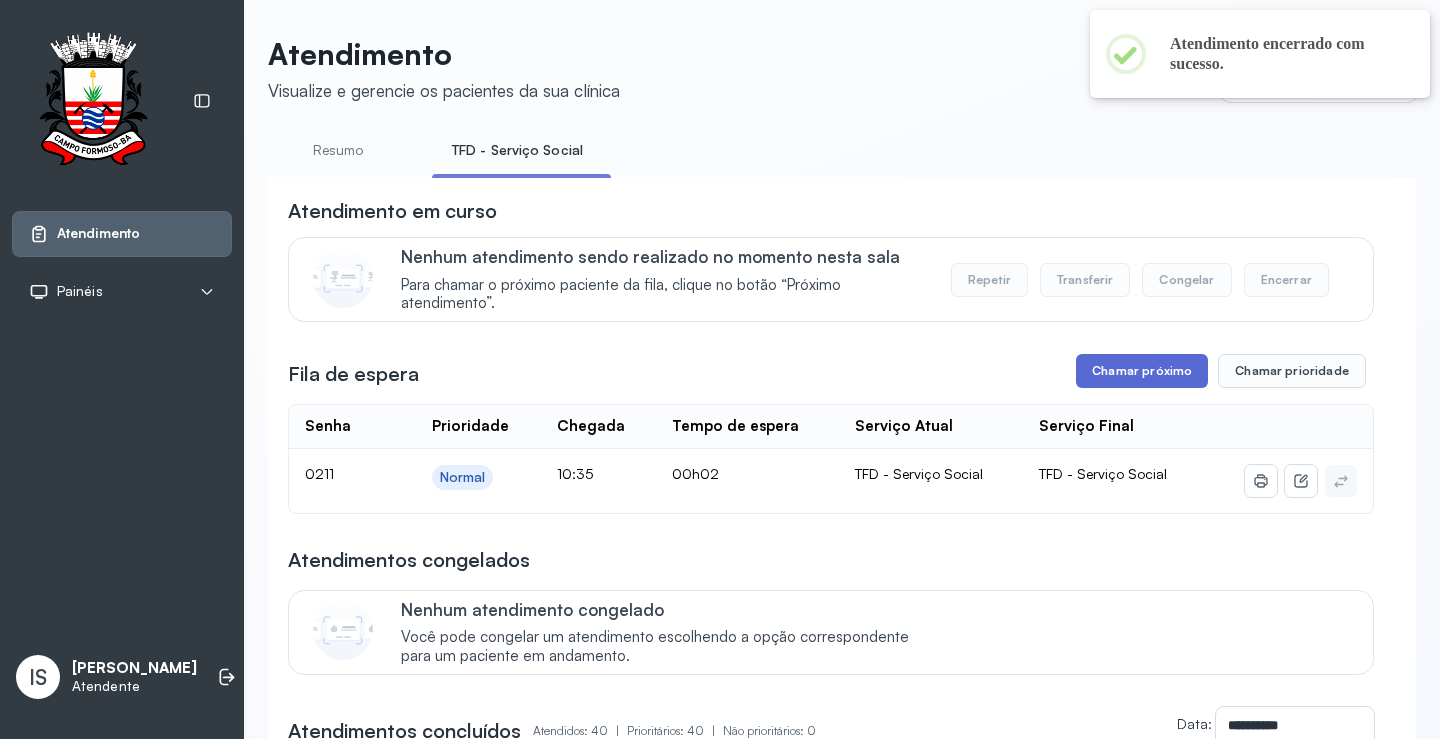 click on "Chamar próximo" at bounding box center [1142, 371] 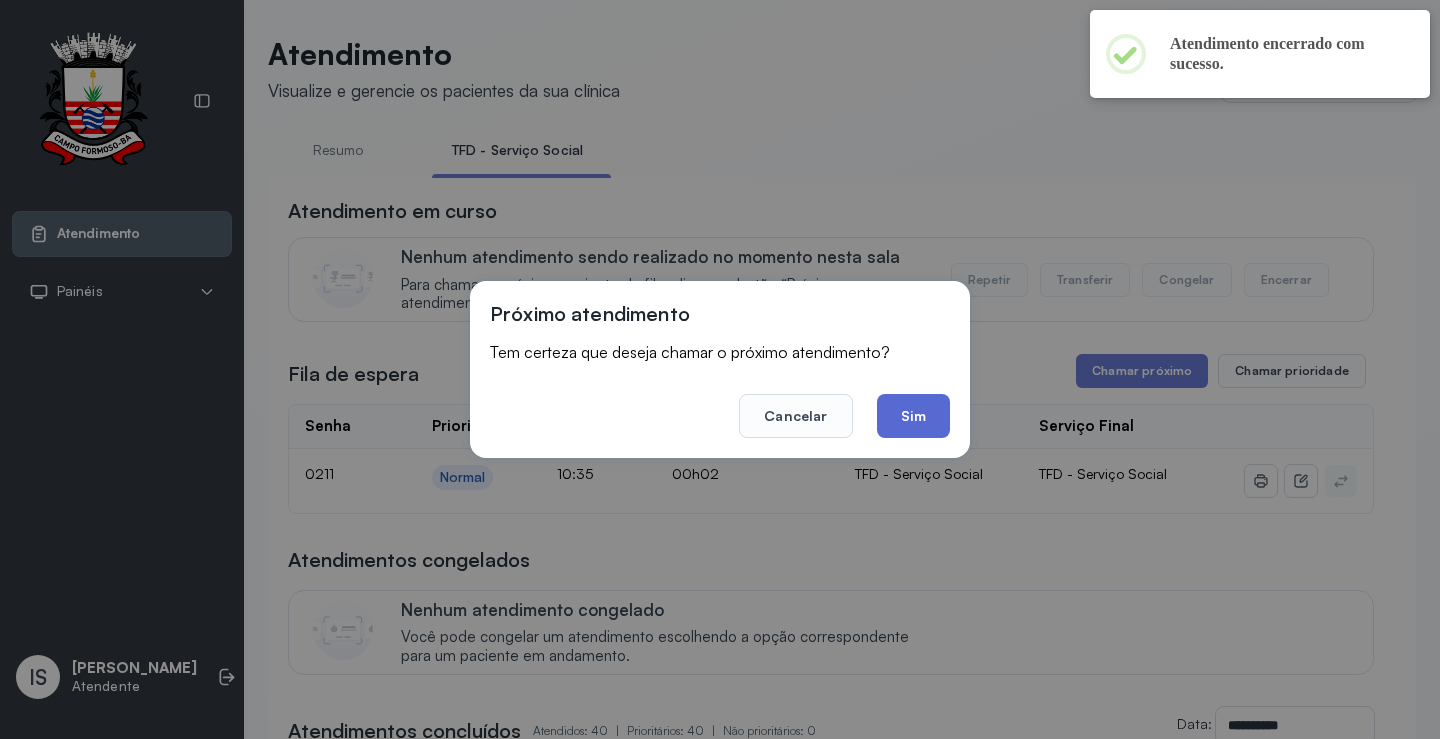 click on "Sim" 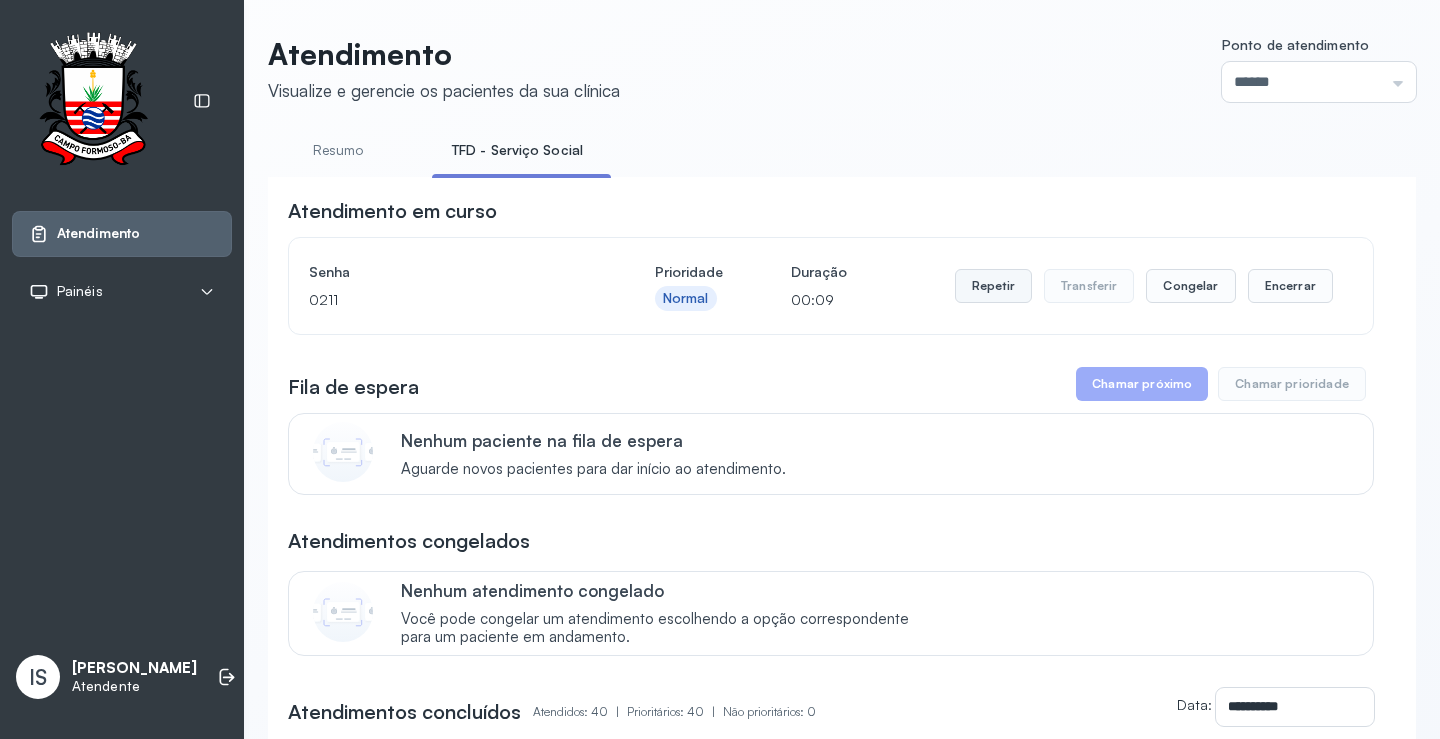 click on "Repetir" at bounding box center (993, 286) 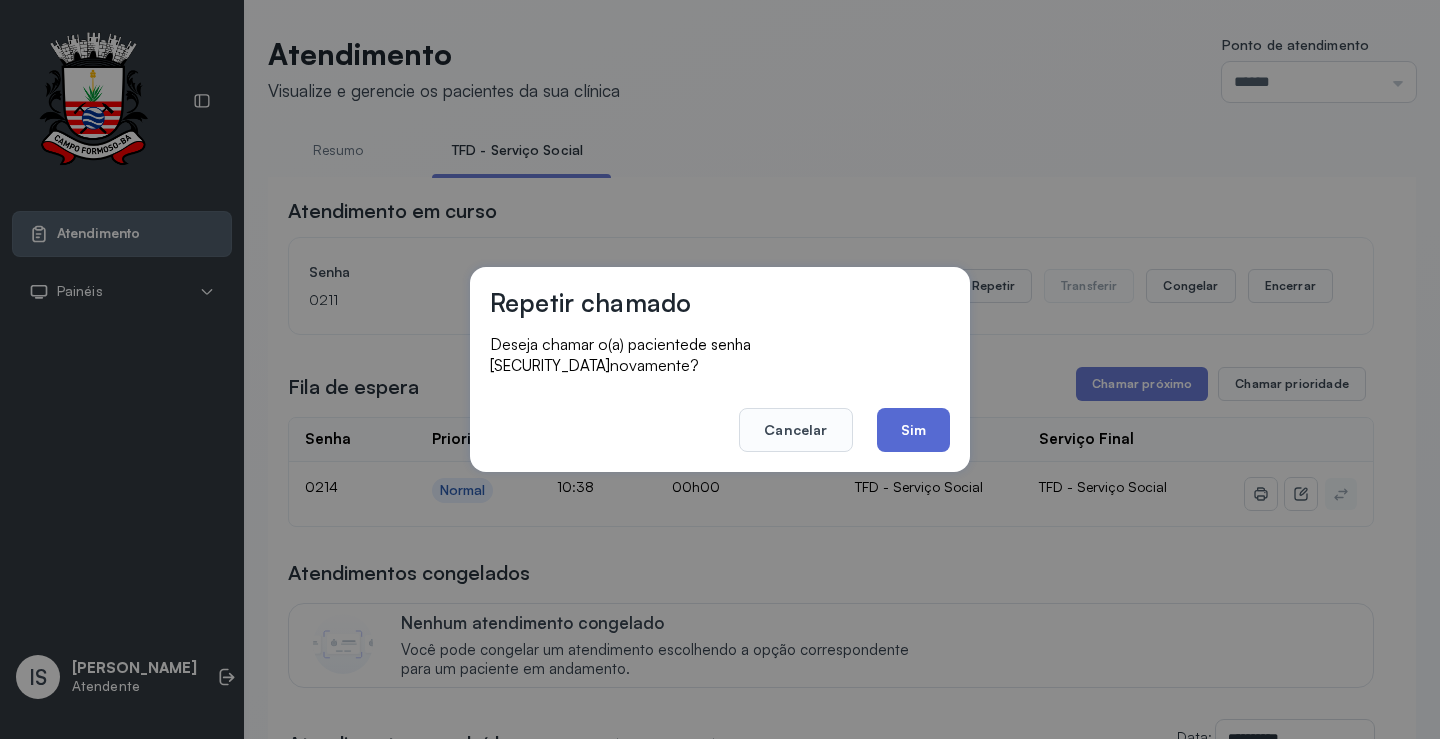 click on "Sim" 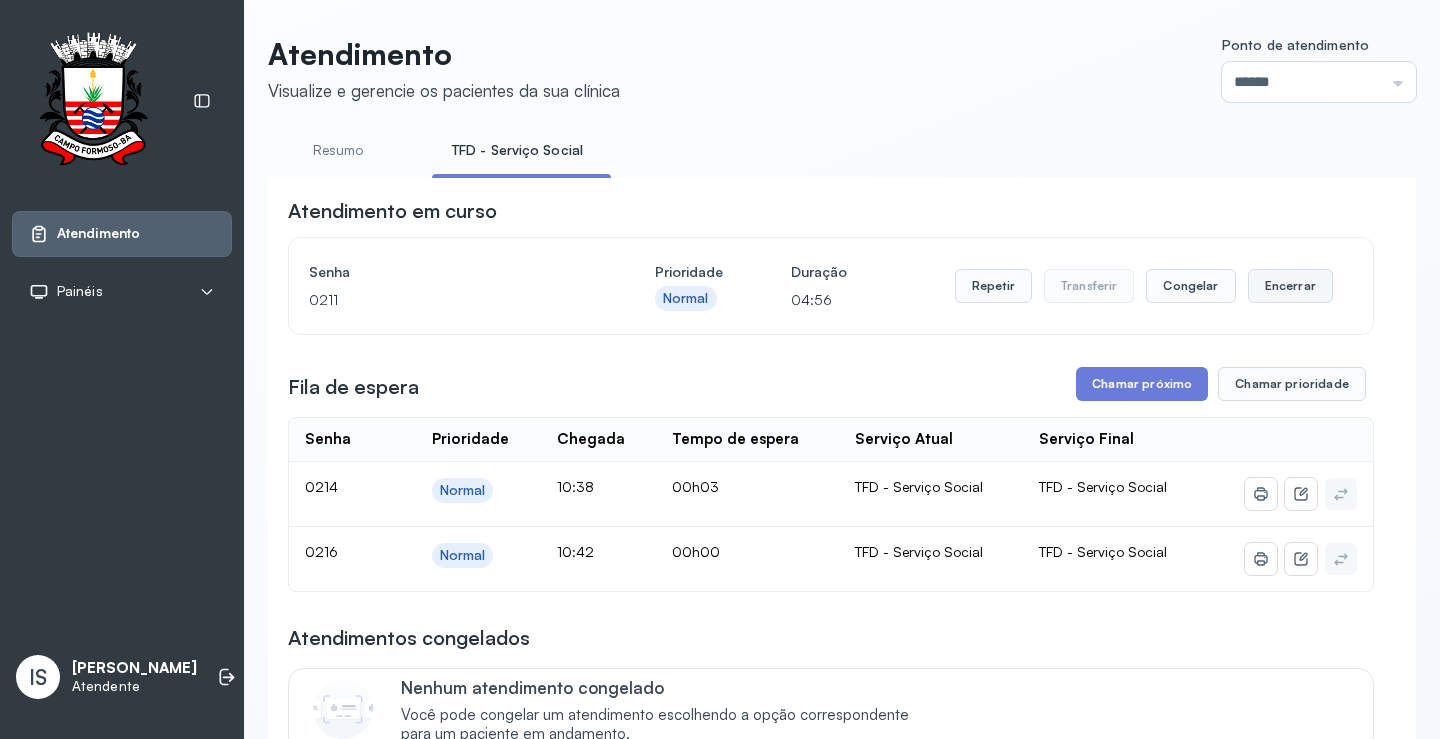 click on "Encerrar" at bounding box center (1290, 286) 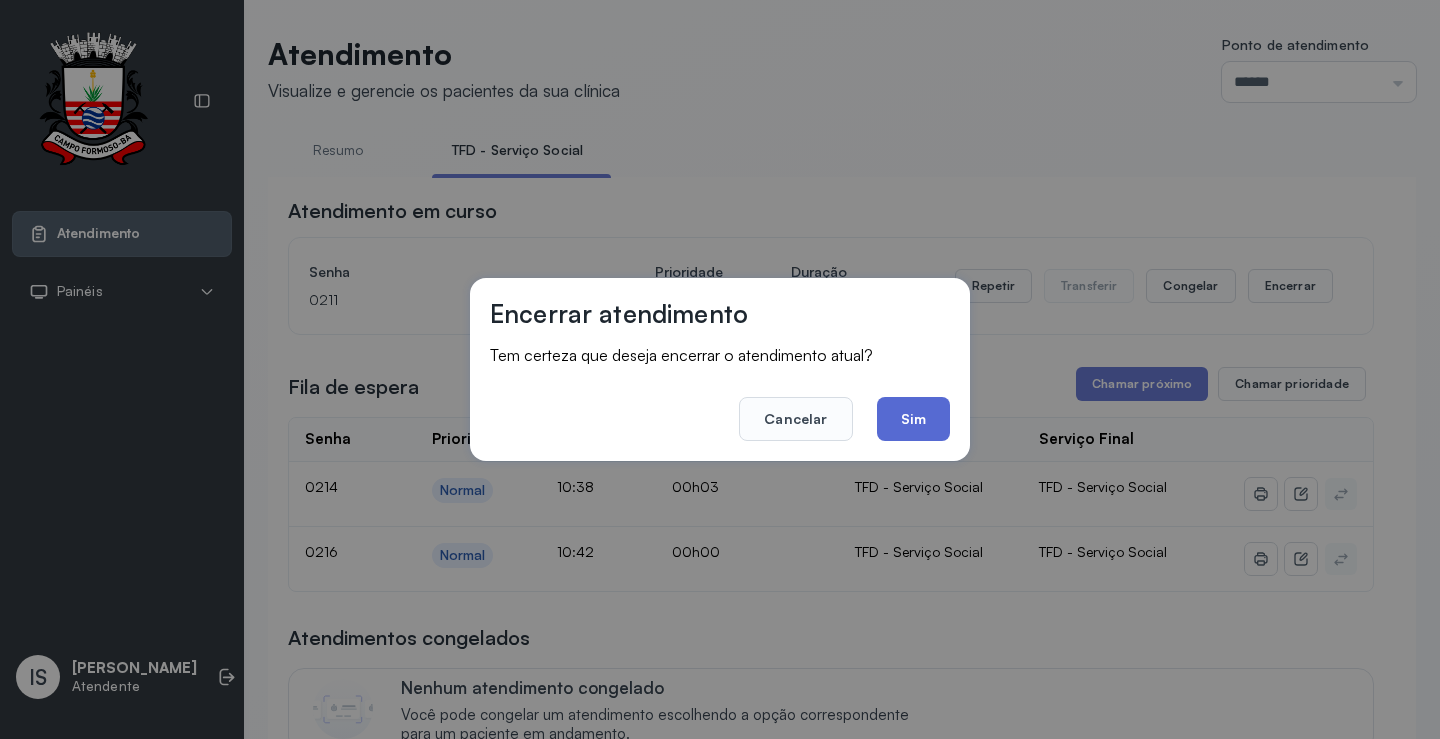 click on "Sim" 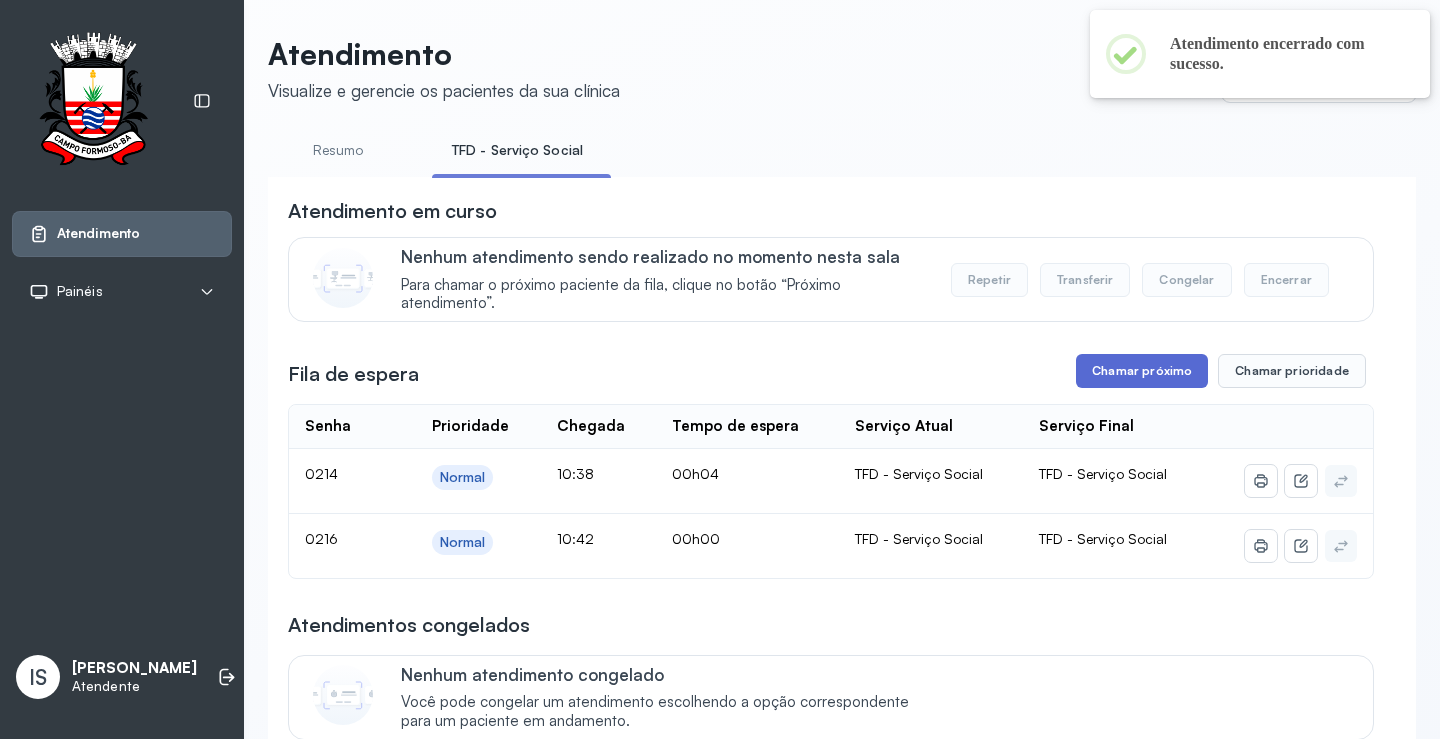 click on "Chamar próximo" at bounding box center (1142, 371) 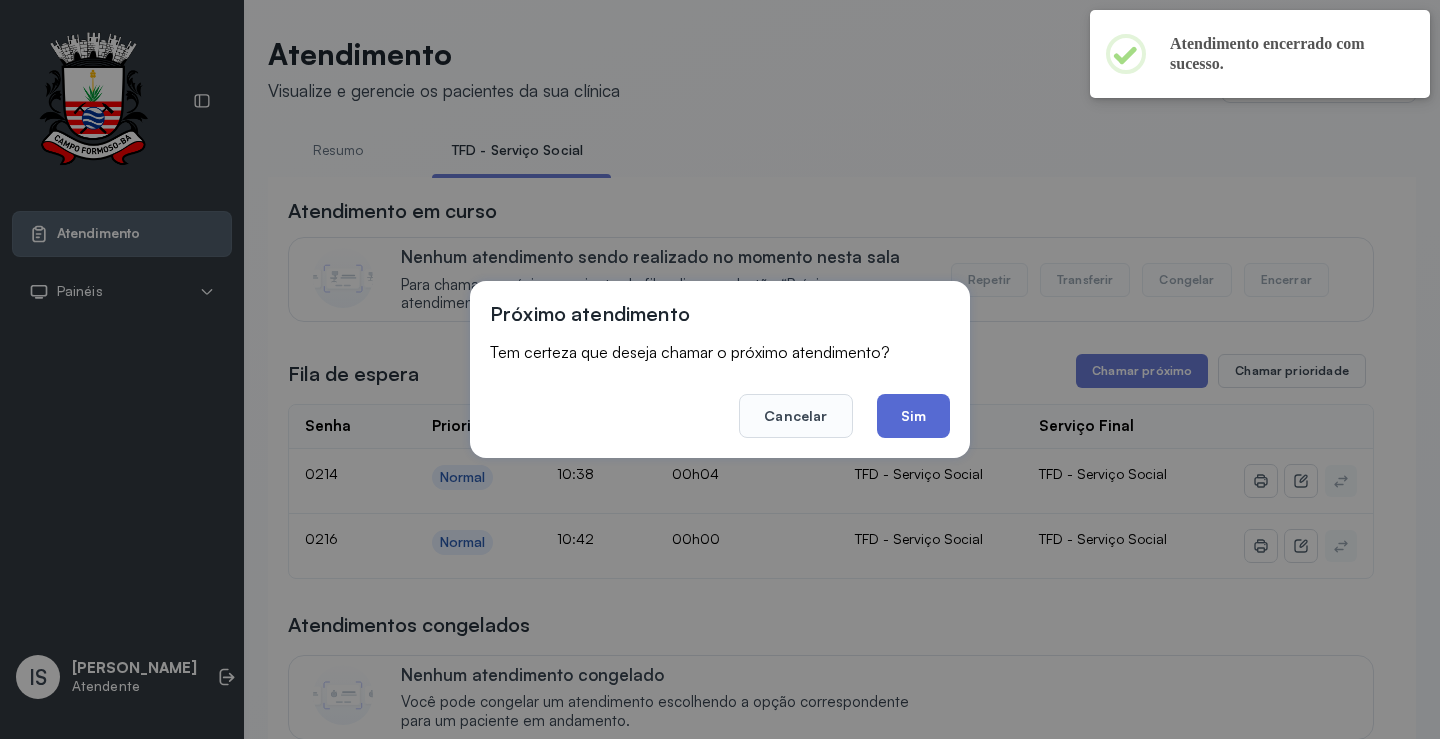 click on "Sim" 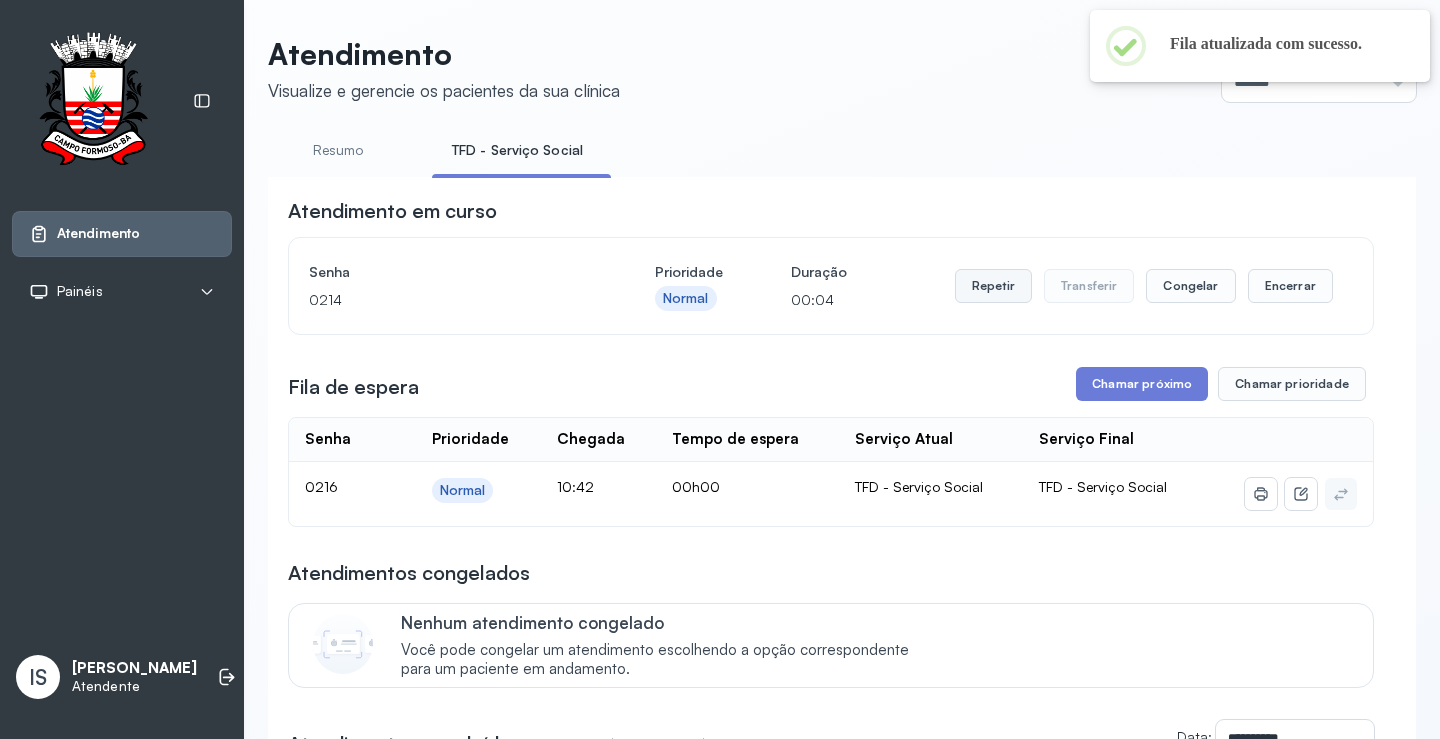click on "Repetir" at bounding box center (993, 286) 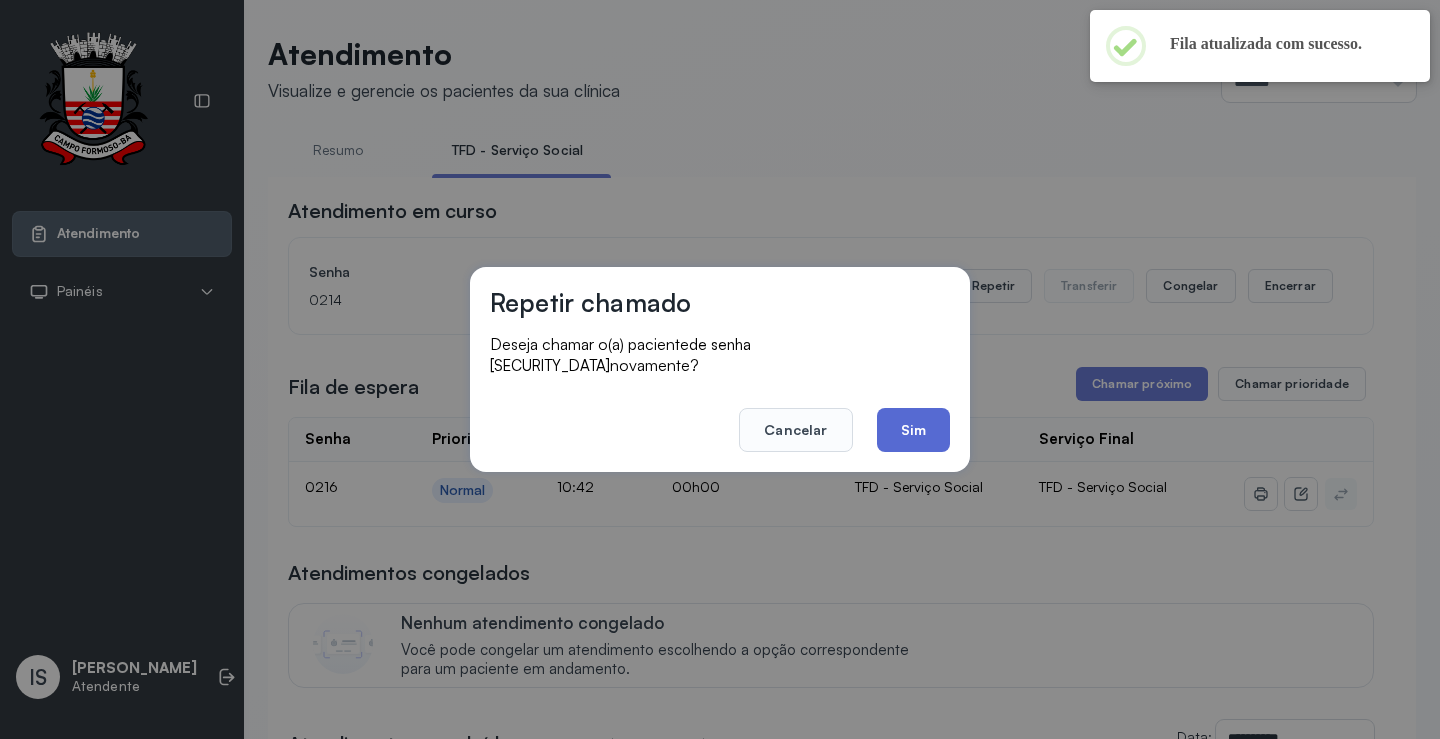click on "Sim" 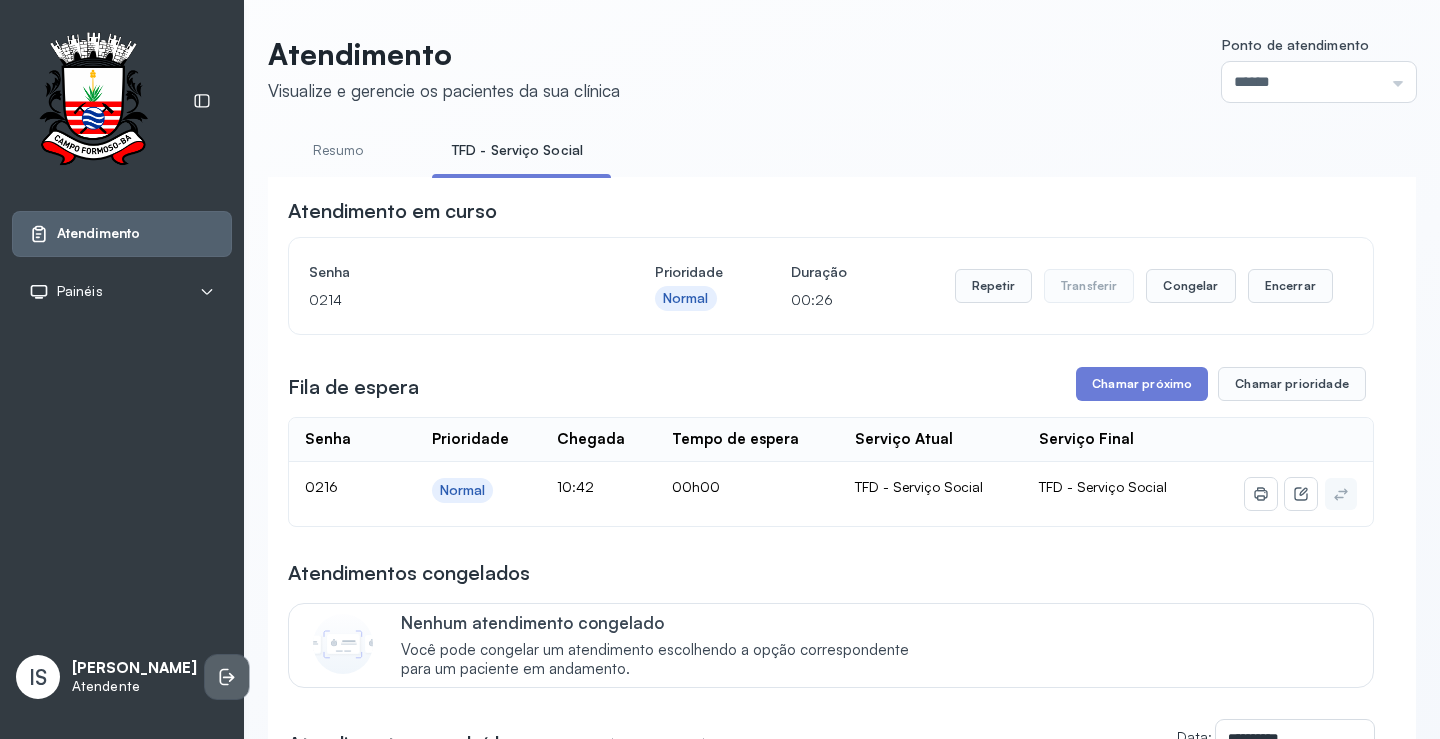 click 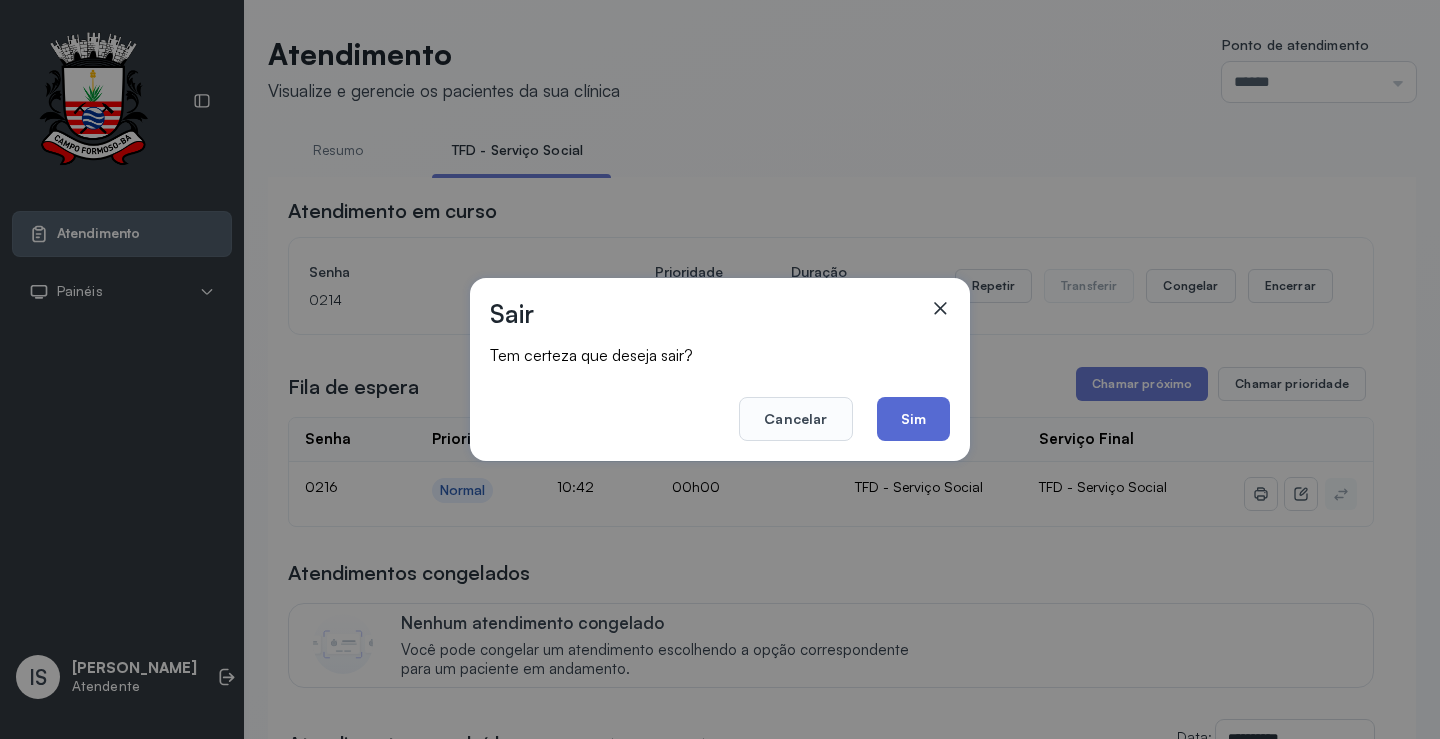 click on "Sim" 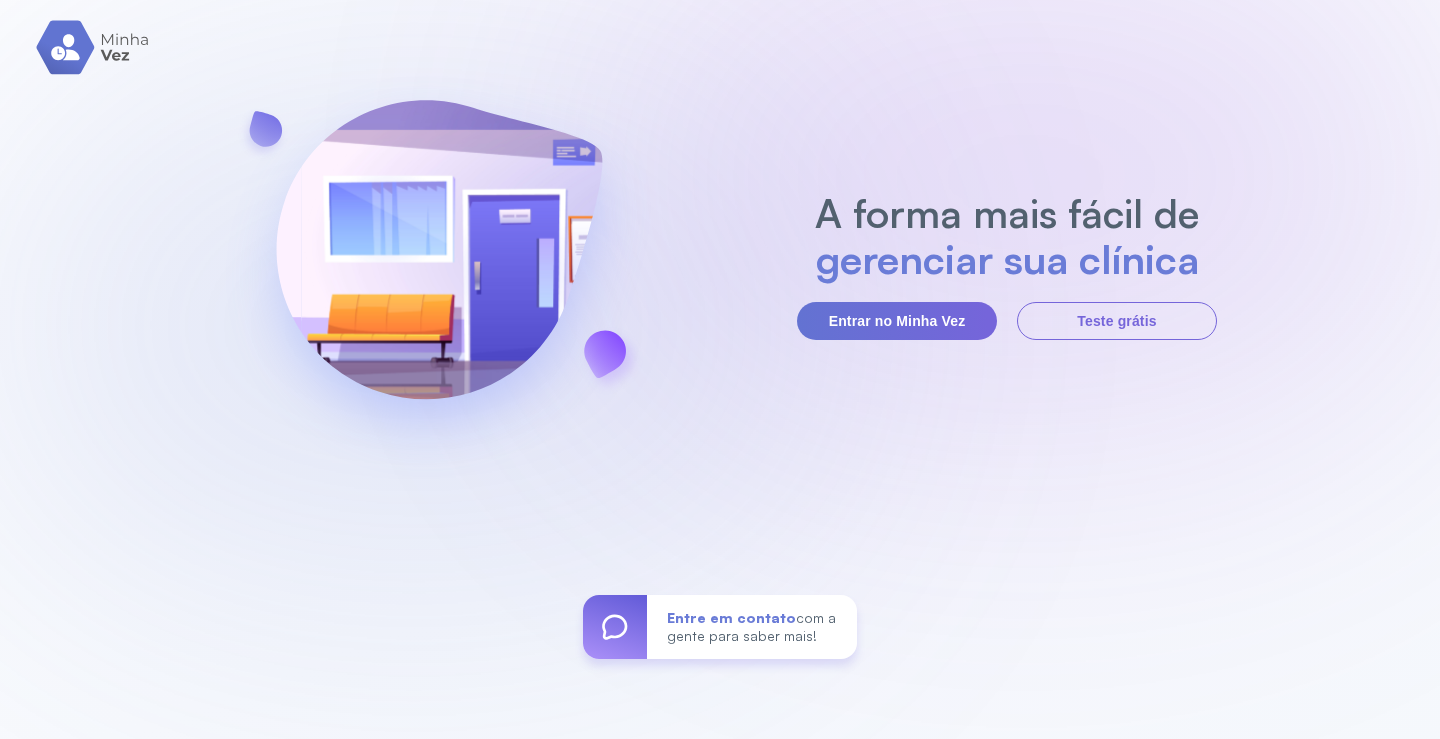 scroll, scrollTop: 0, scrollLeft: 0, axis: both 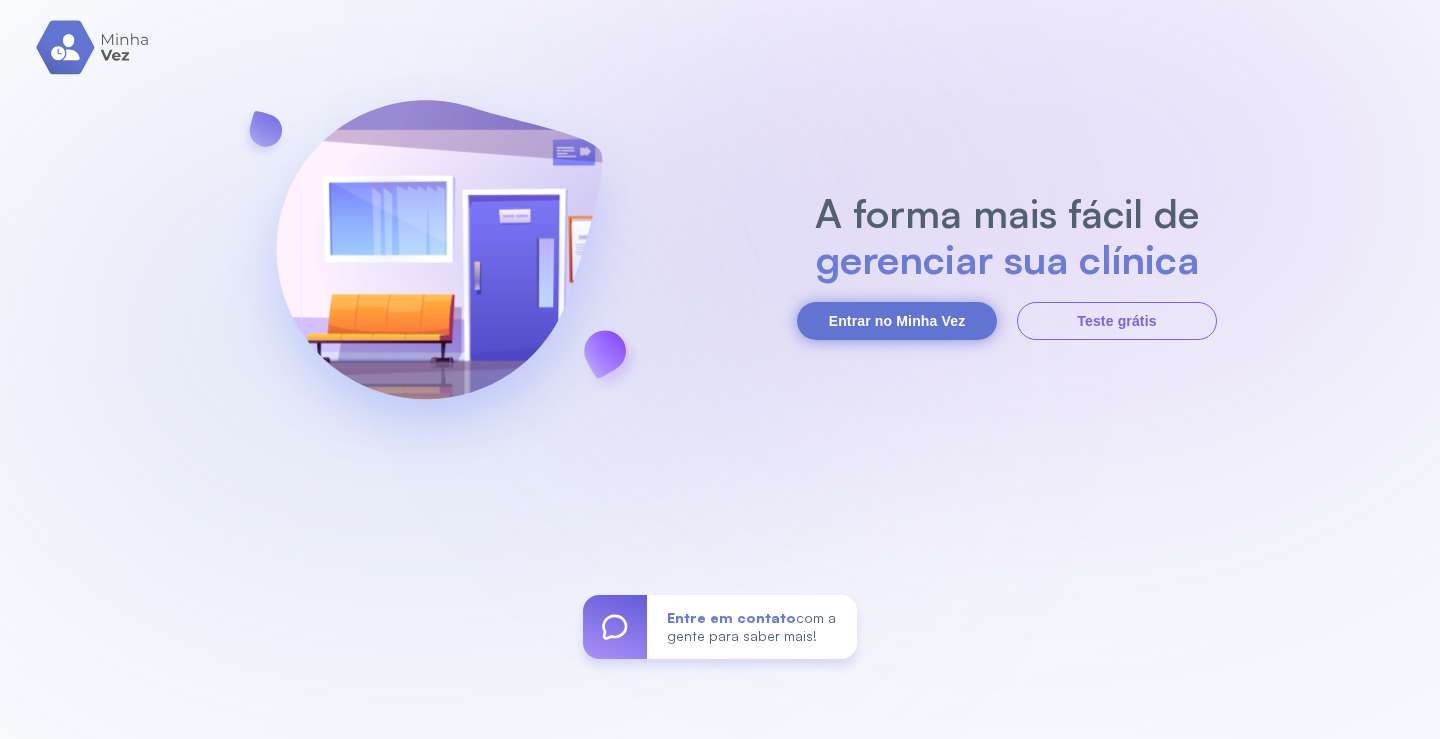 click on "Entrar no Minha Vez" at bounding box center (897, 321) 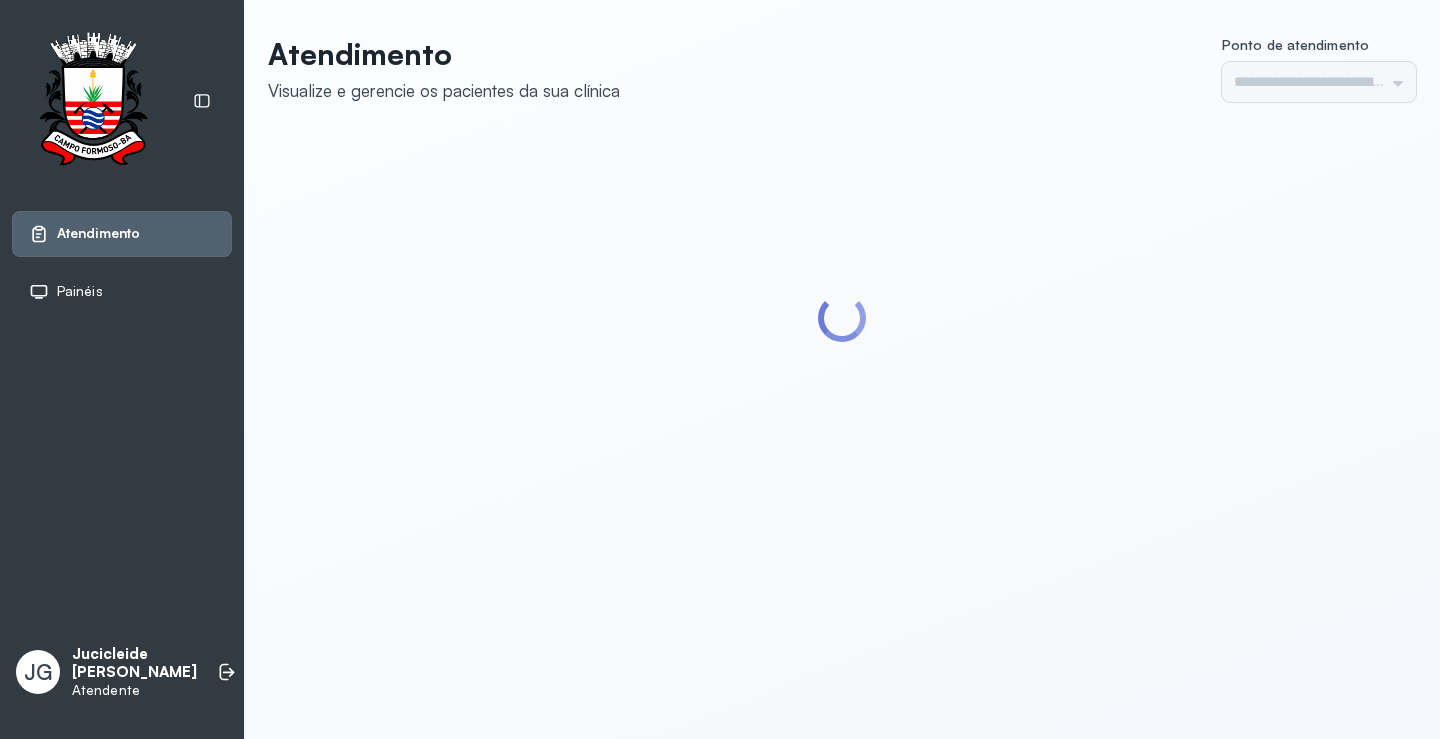 scroll, scrollTop: 0, scrollLeft: 0, axis: both 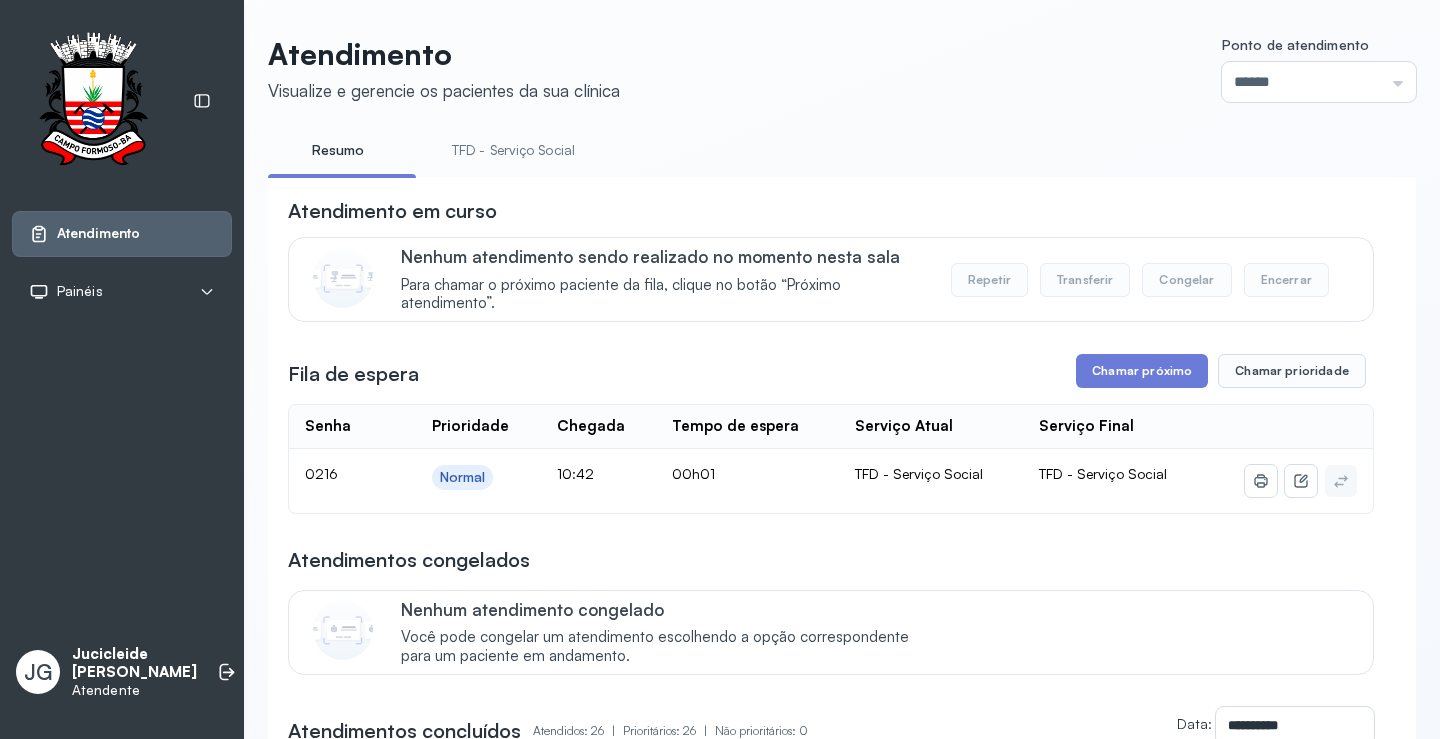 click on "TFD - Serviço Social" at bounding box center [513, 150] 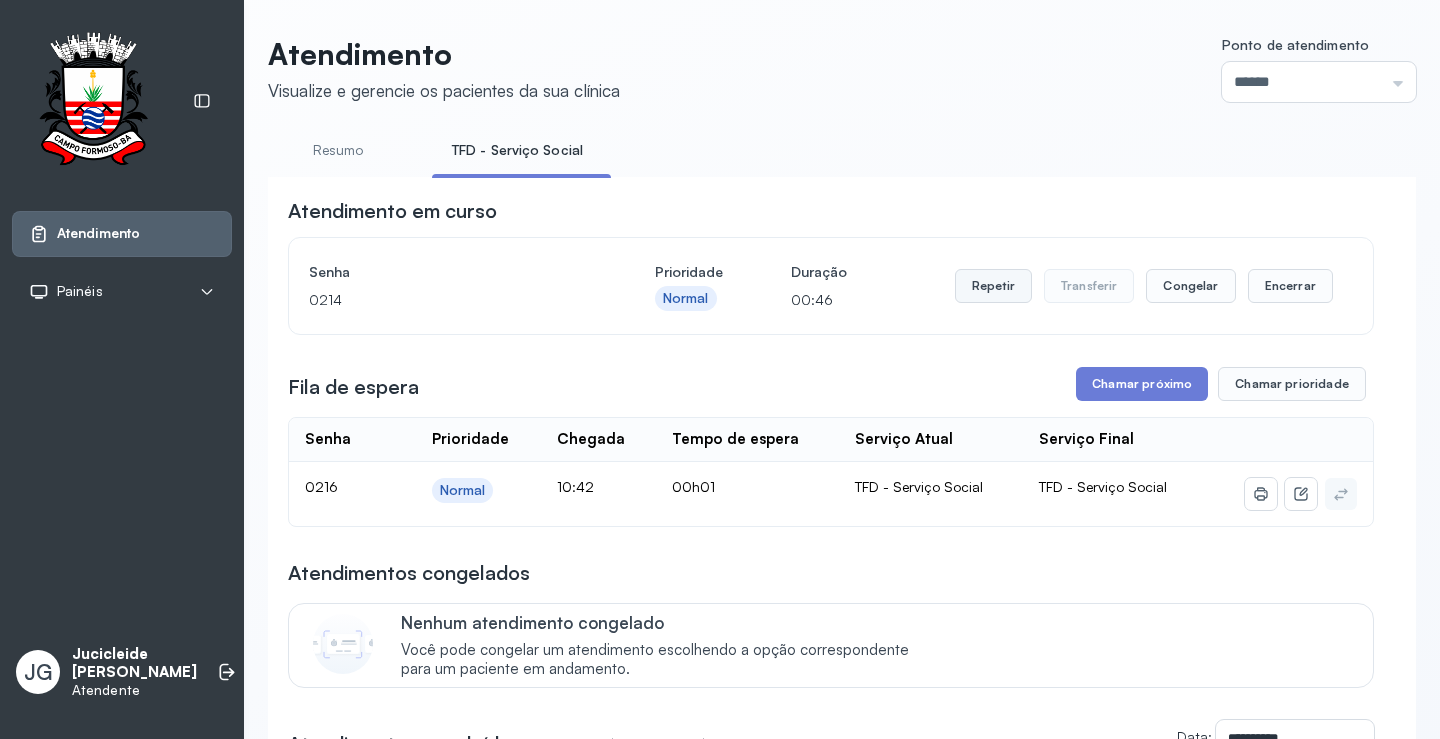 click on "Repetir" at bounding box center [993, 286] 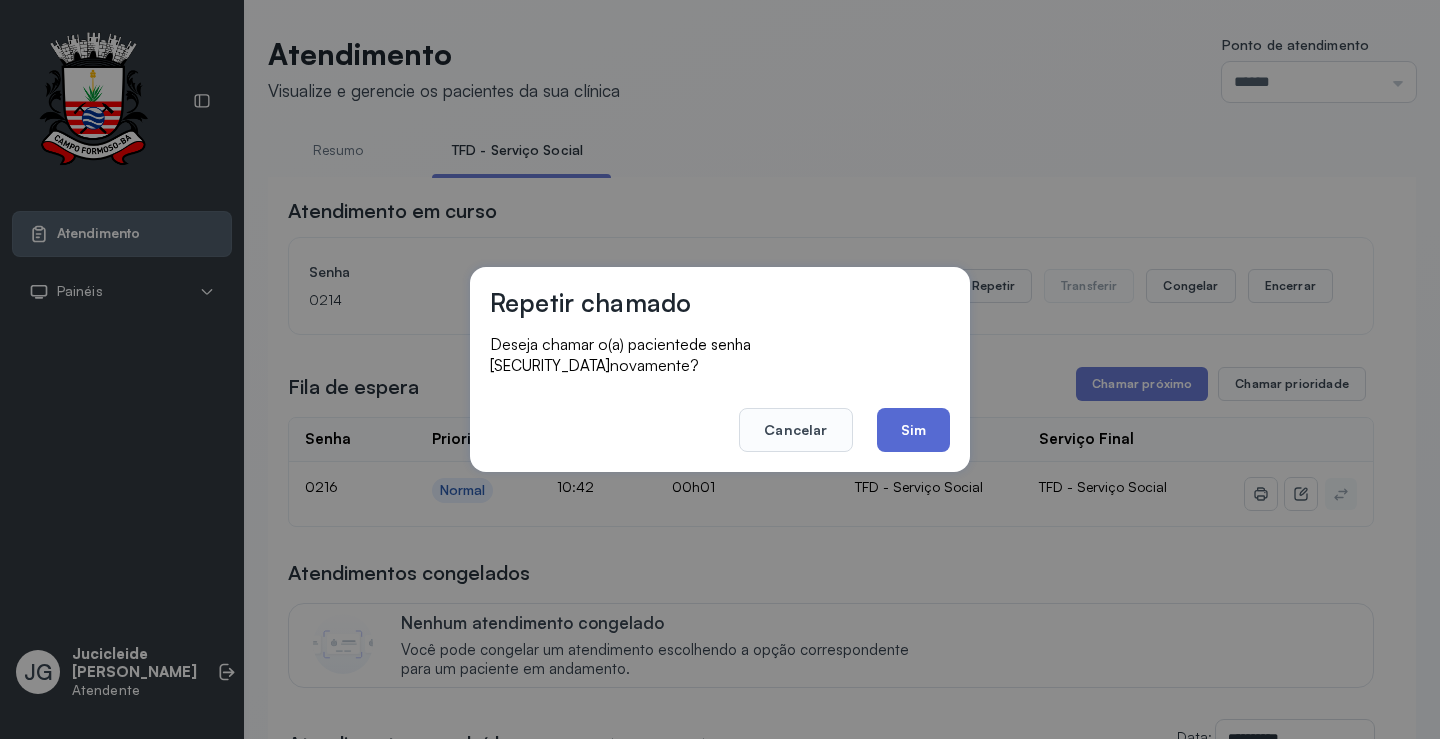click on "Sim" 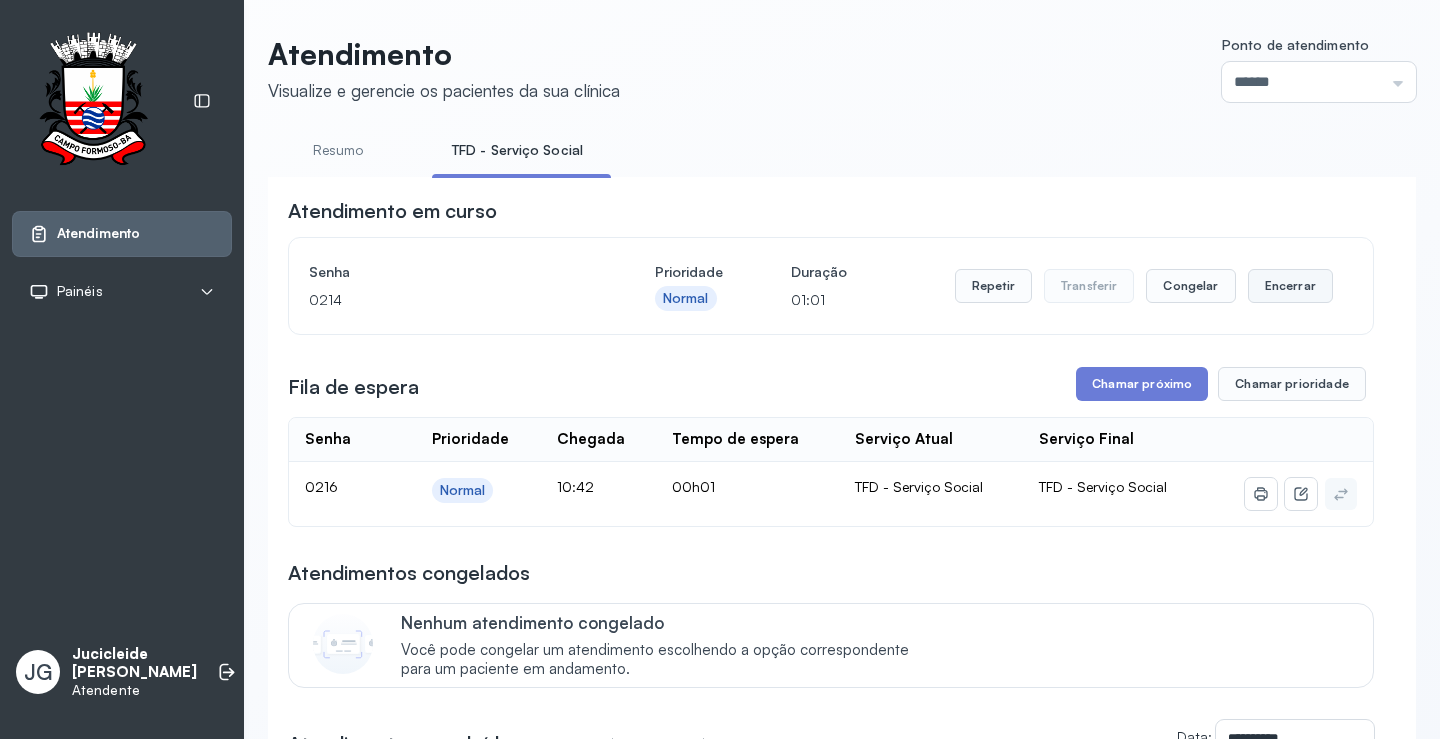 click on "Encerrar" at bounding box center [1290, 286] 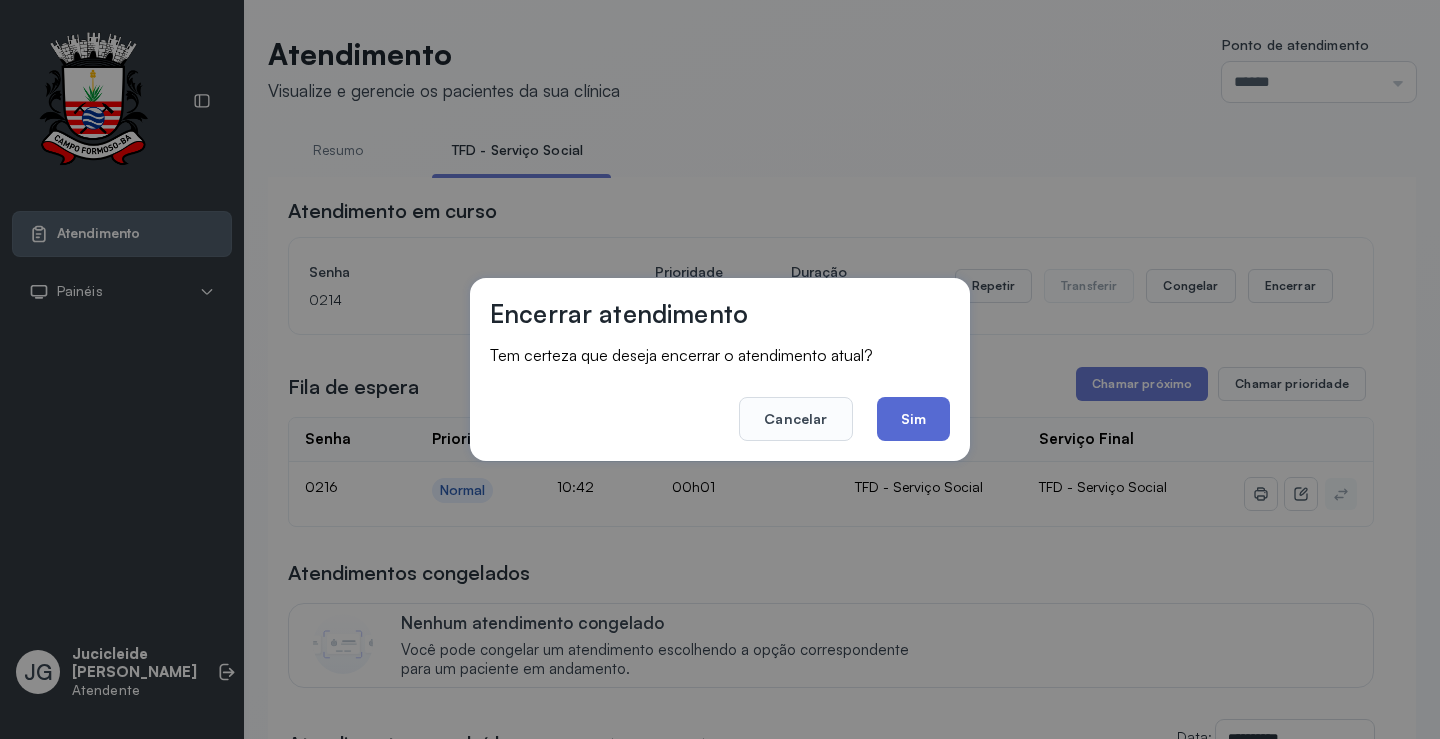 click on "Sim" 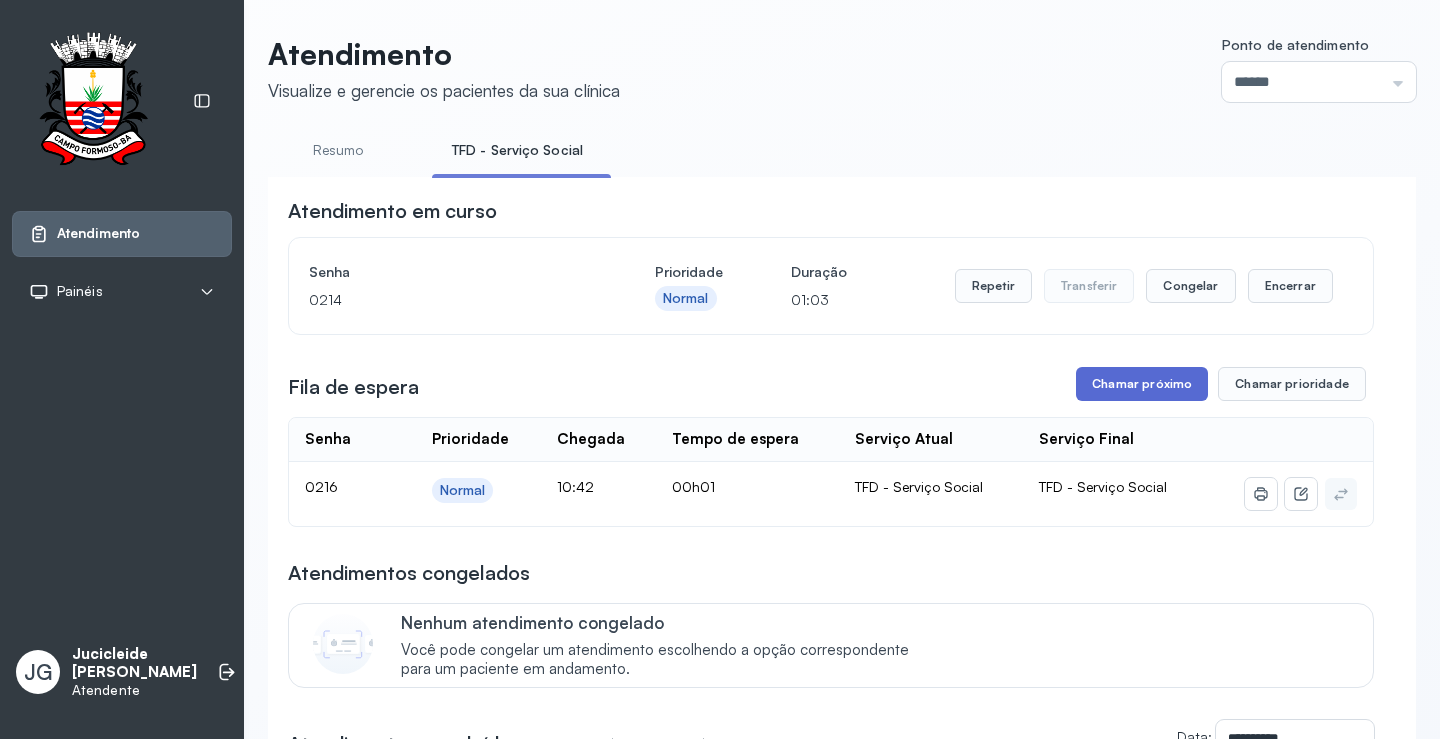 click on "Chamar próximo" at bounding box center [1142, 384] 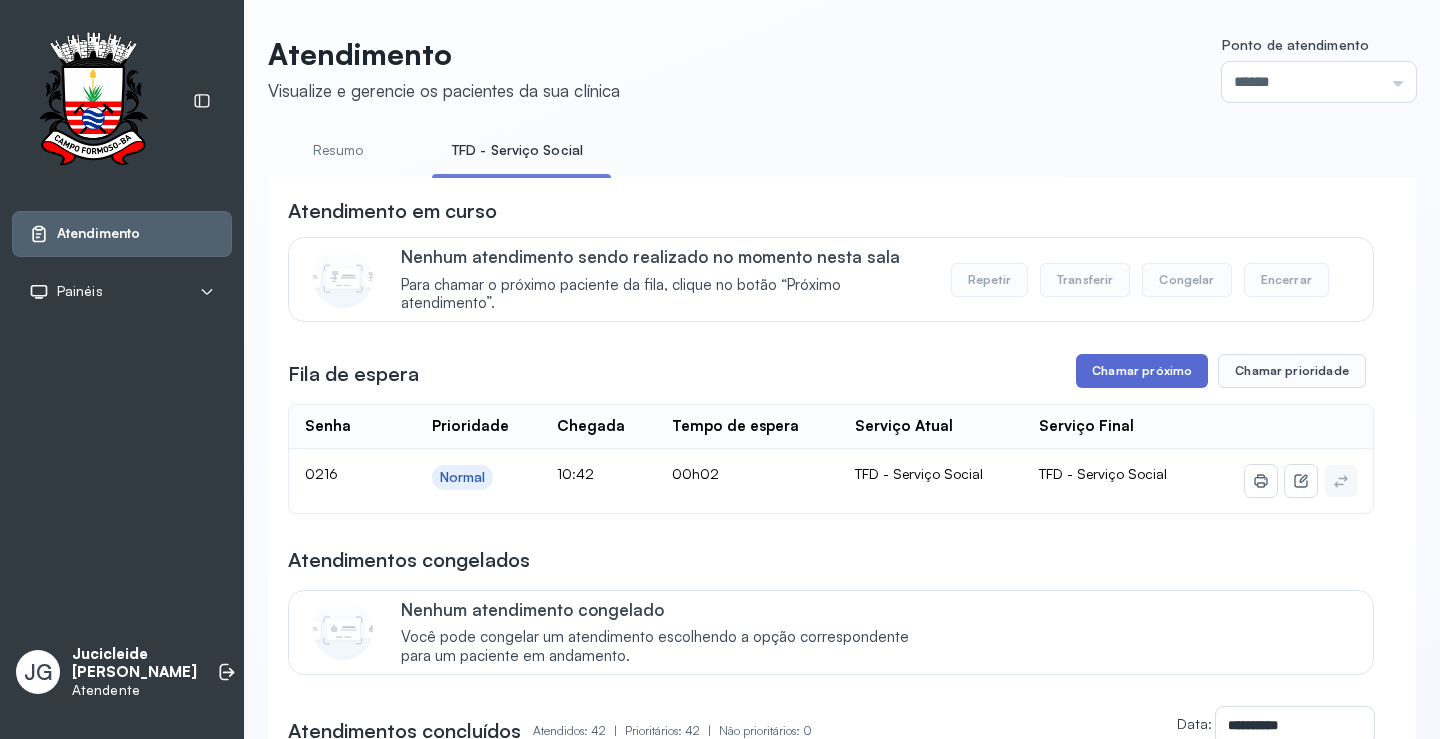 click on "Chamar próximo" at bounding box center (1142, 371) 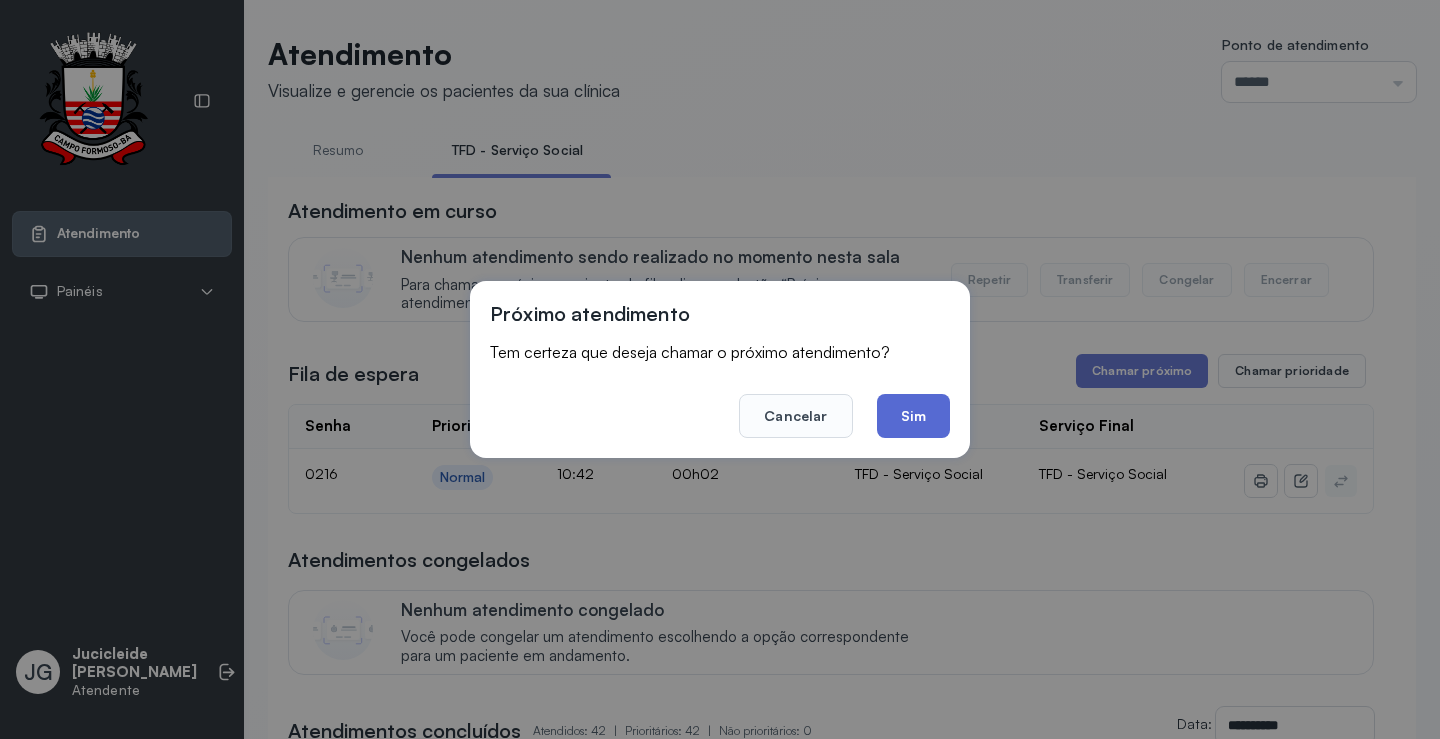 click on "Sim" 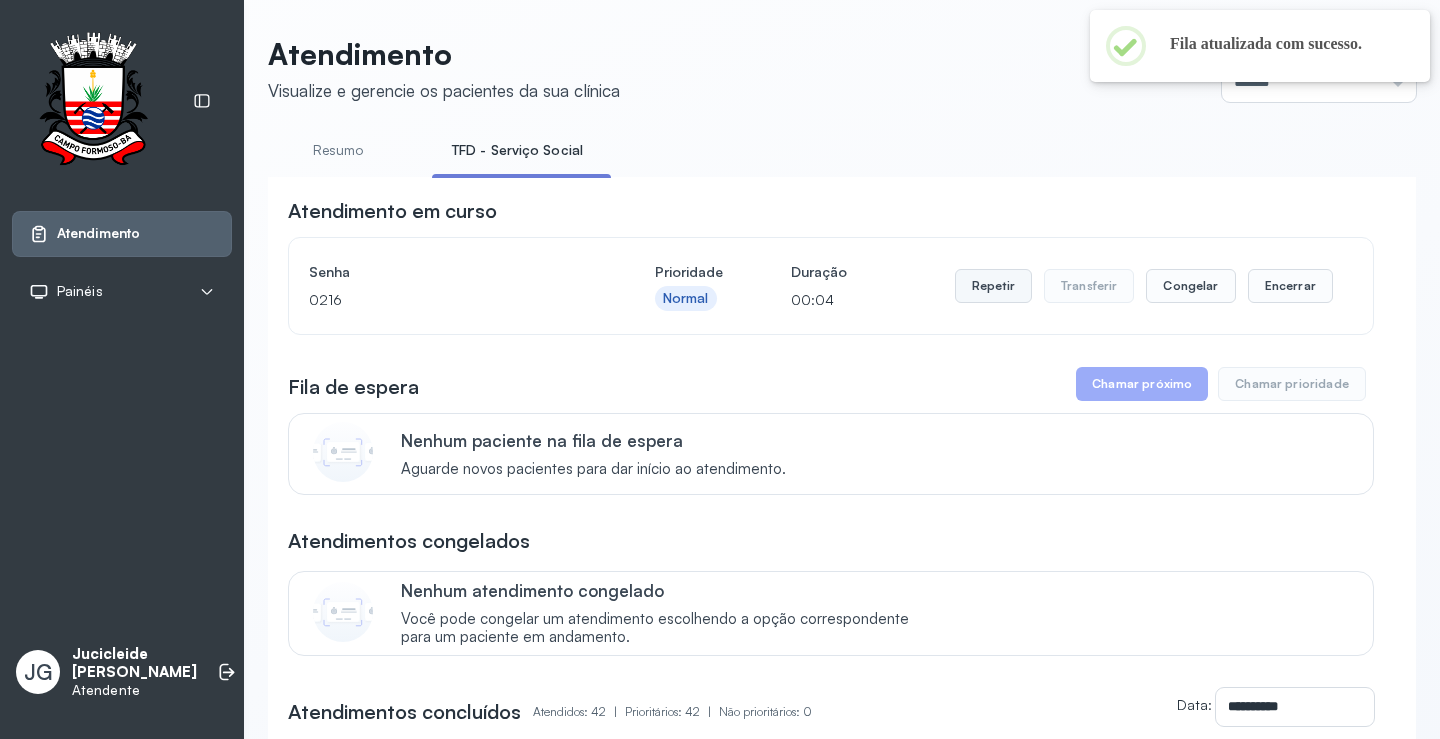click on "Repetir" at bounding box center (993, 286) 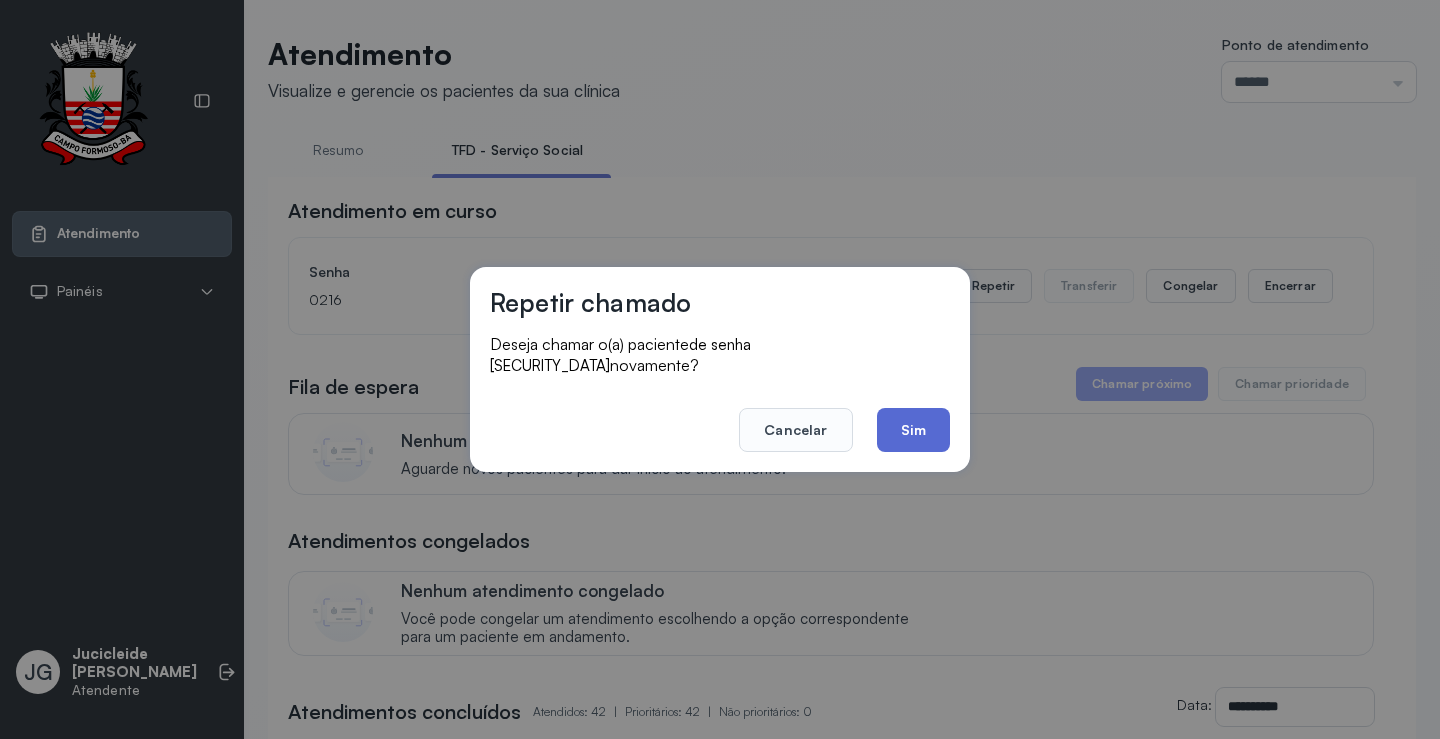 click on "Sim" 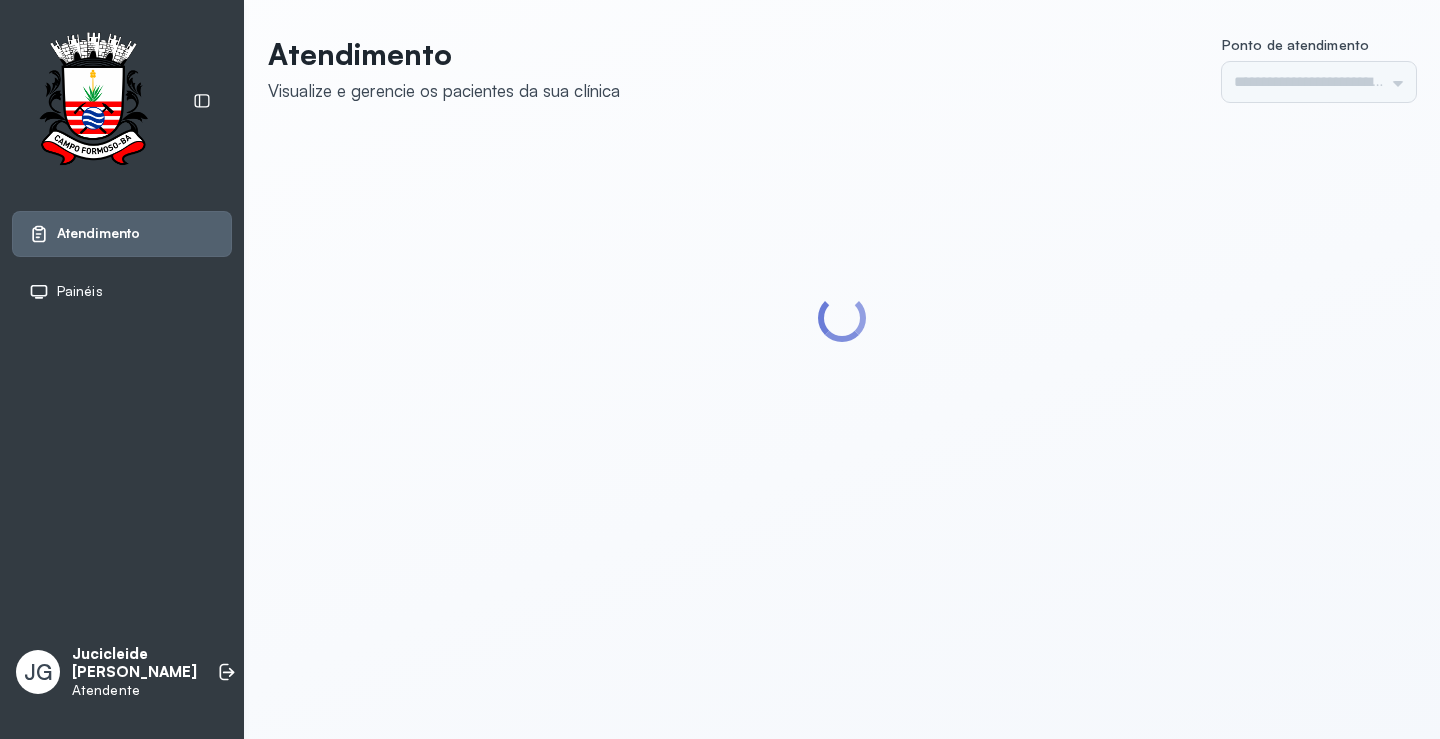 scroll, scrollTop: 0, scrollLeft: 0, axis: both 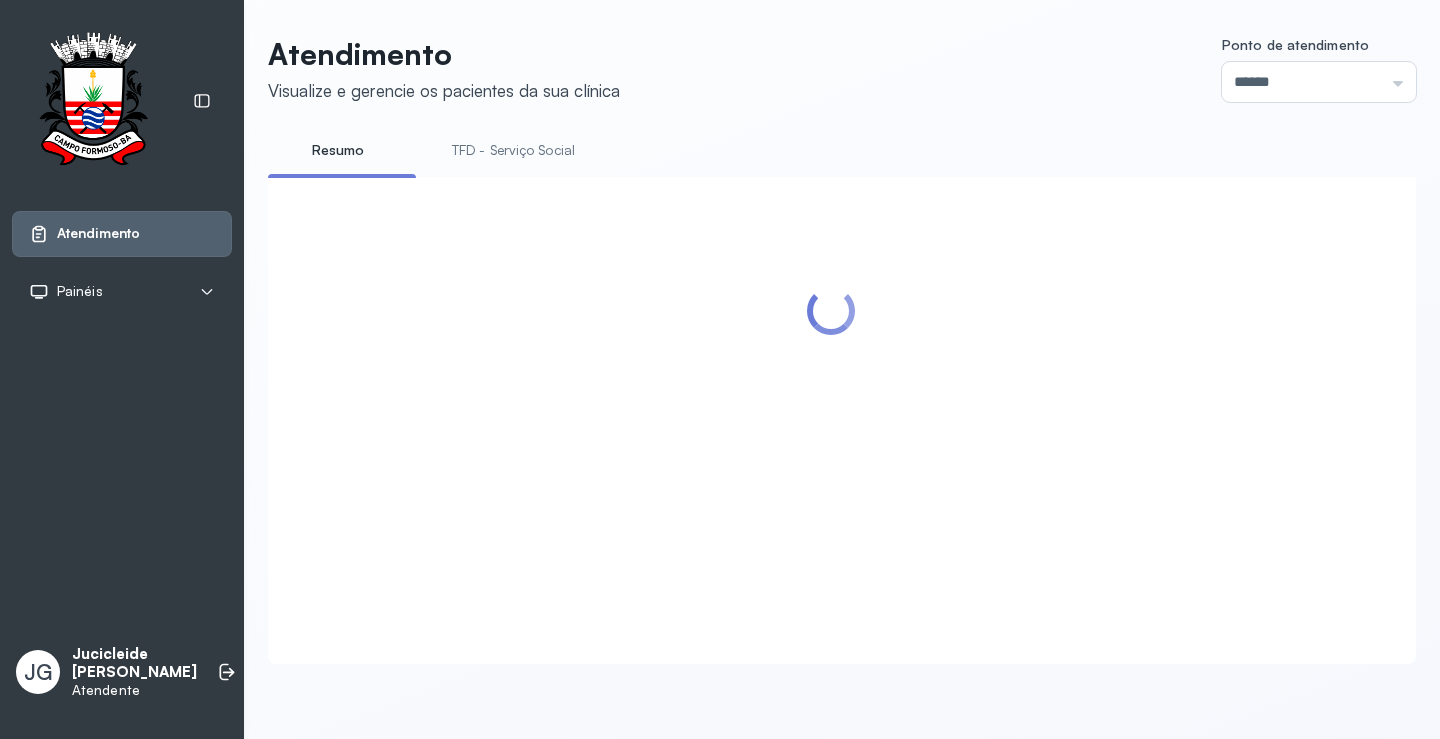 click on "TFD - Serviço Social" at bounding box center [513, 150] 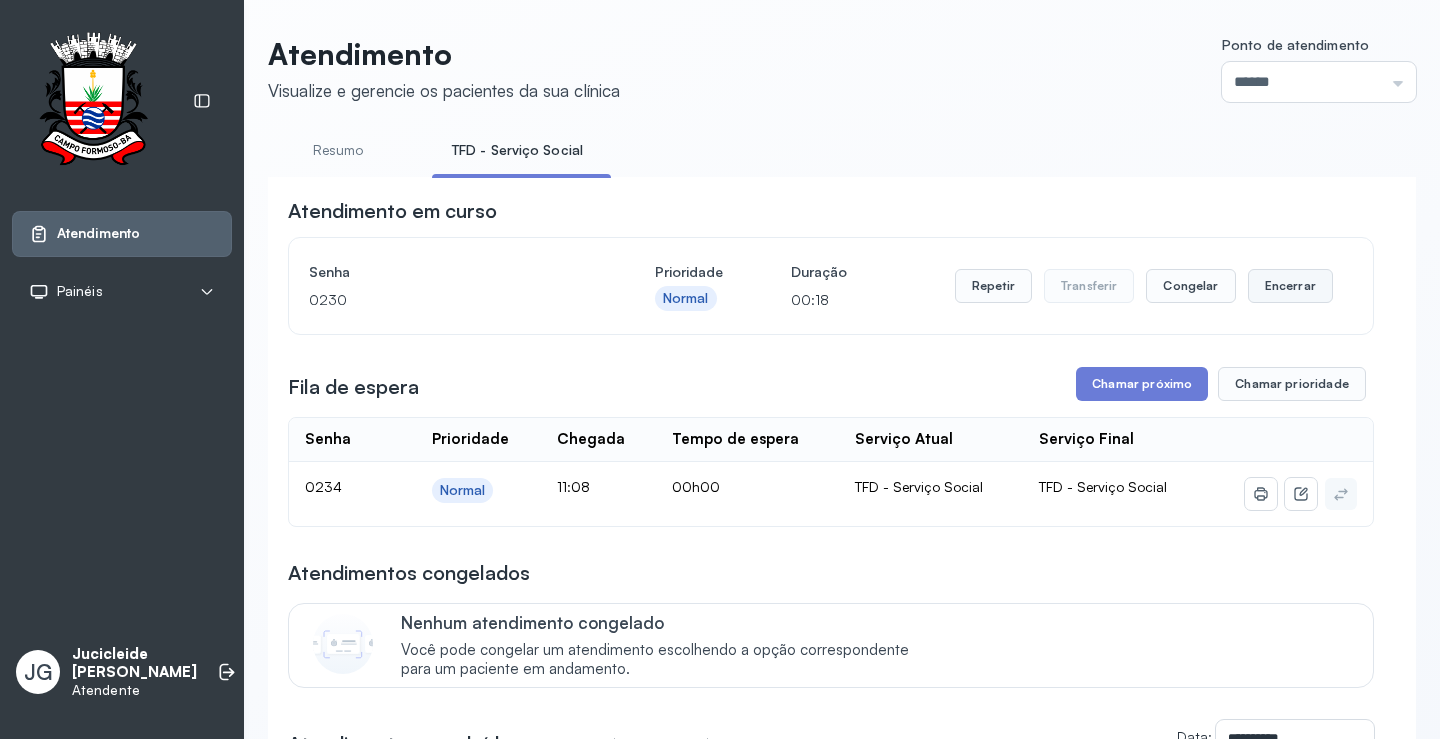 click on "Encerrar" at bounding box center (1290, 286) 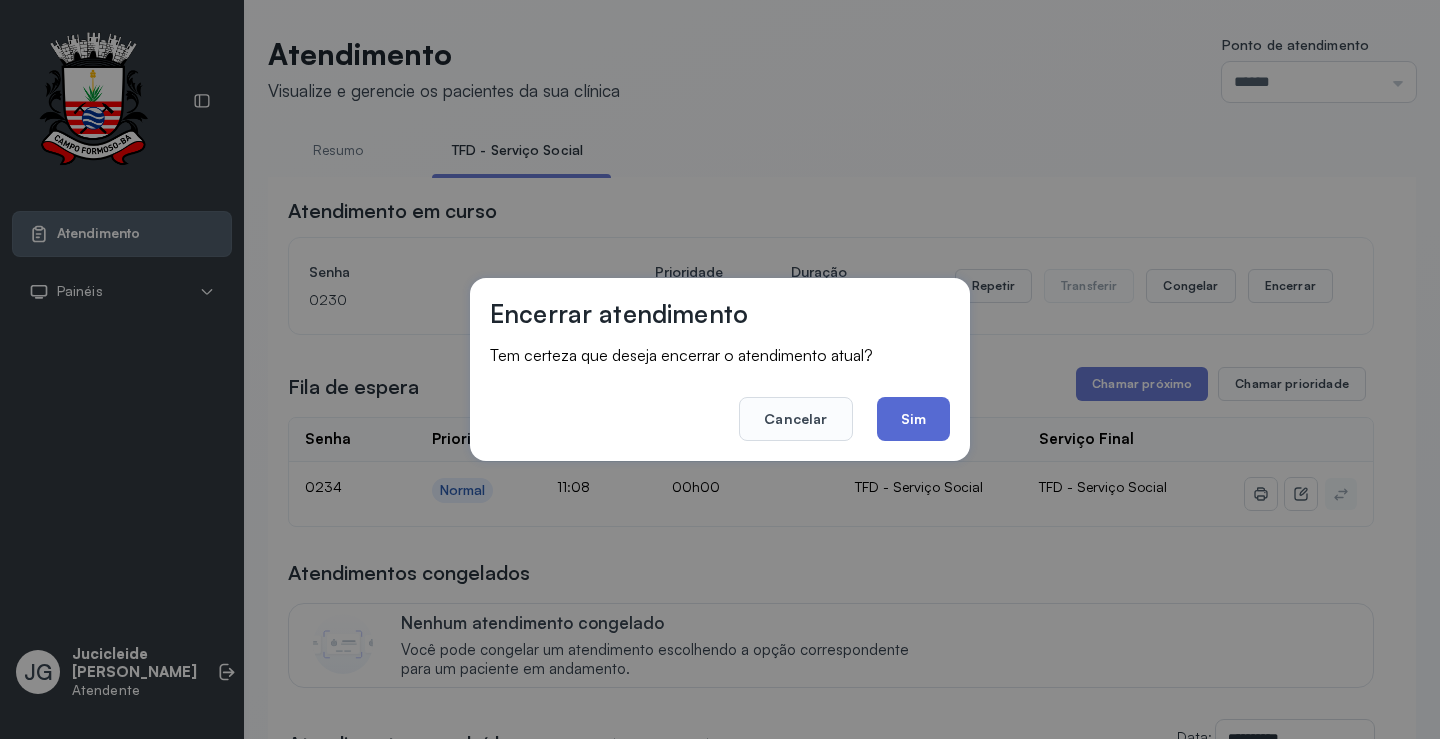 click on "Sim" 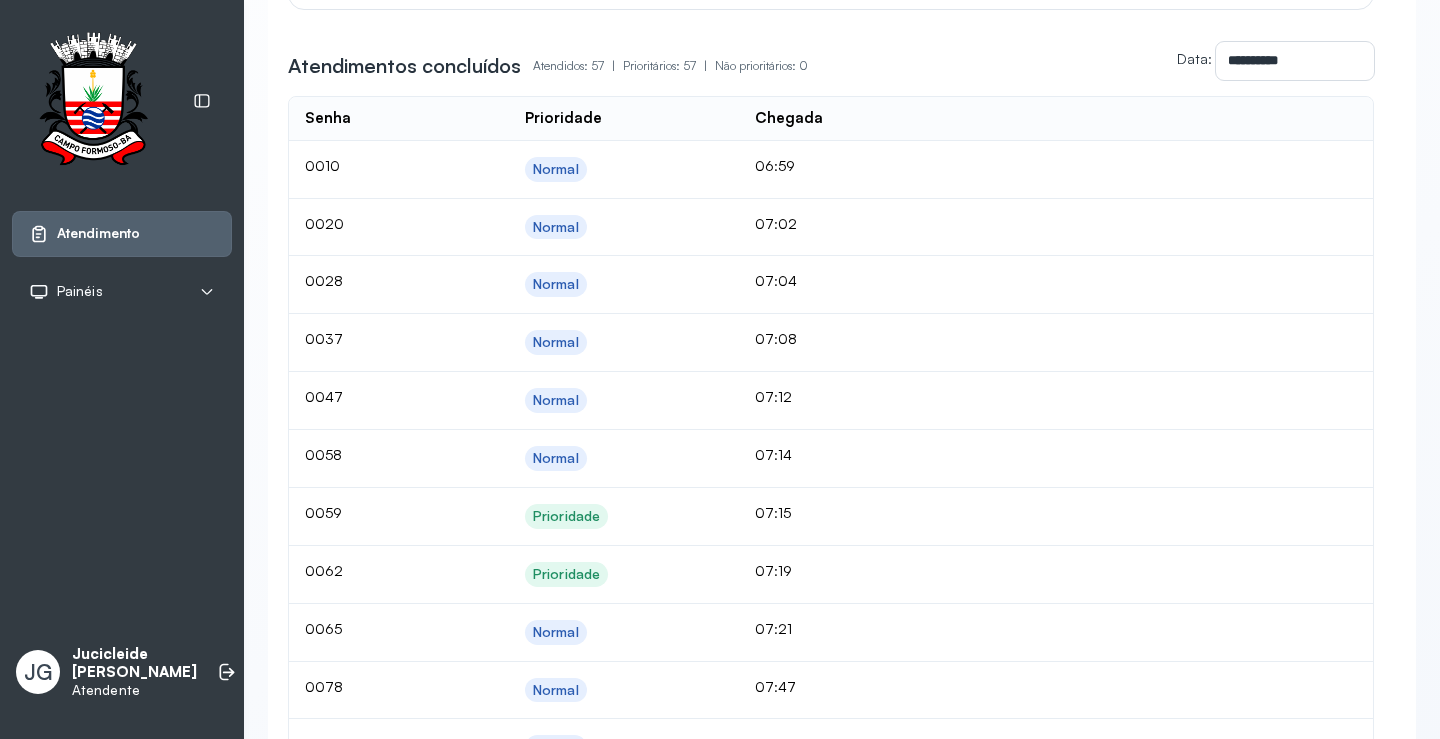 scroll, scrollTop: 633, scrollLeft: 0, axis: vertical 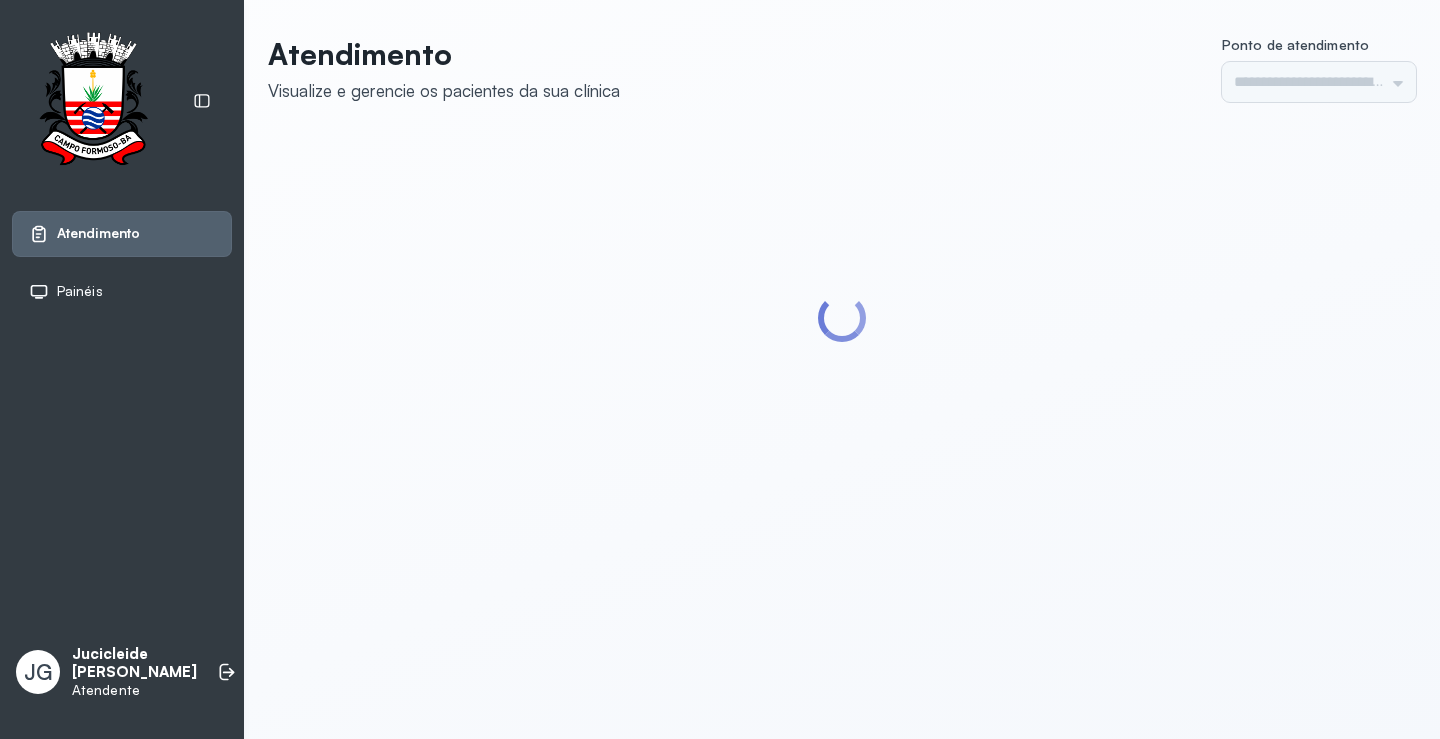 type on "******" 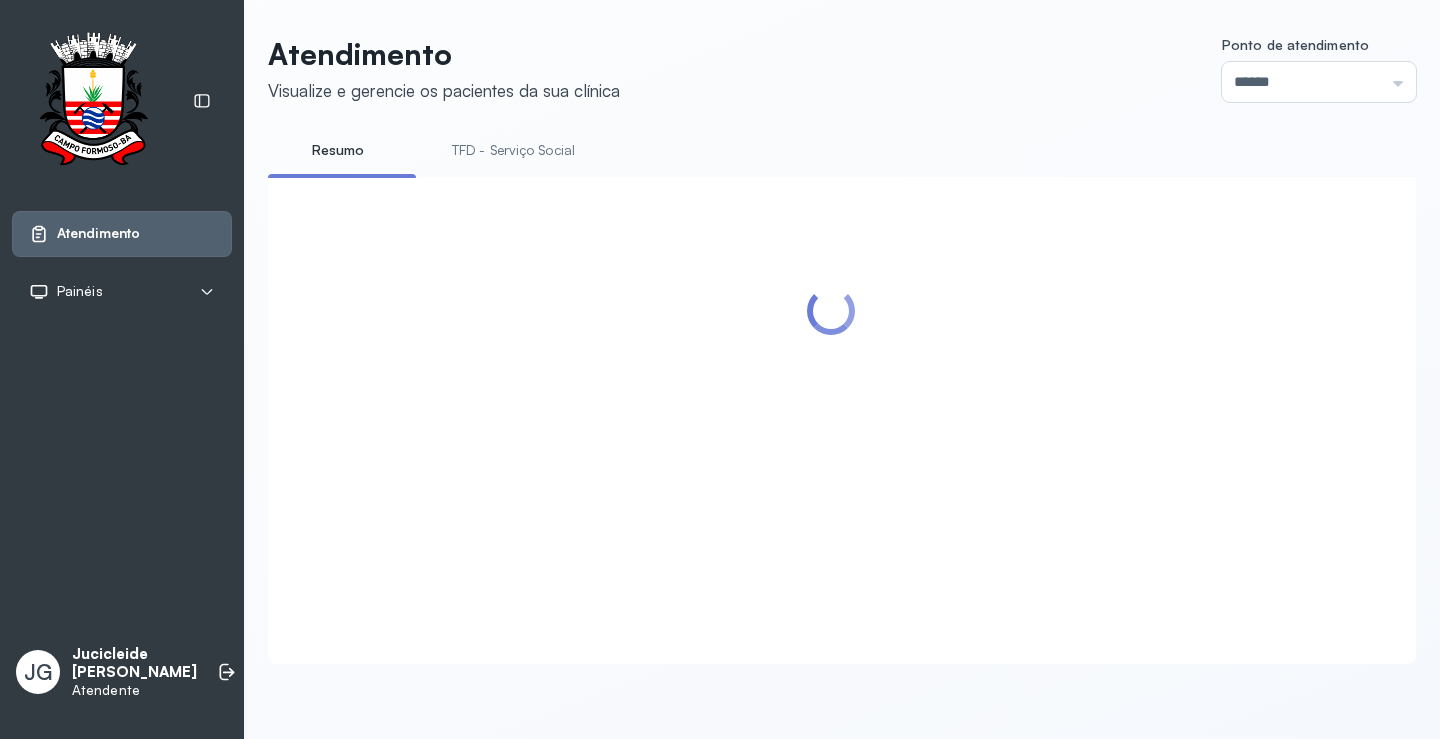 click on "TFD - Serviço Social" at bounding box center (513, 150) 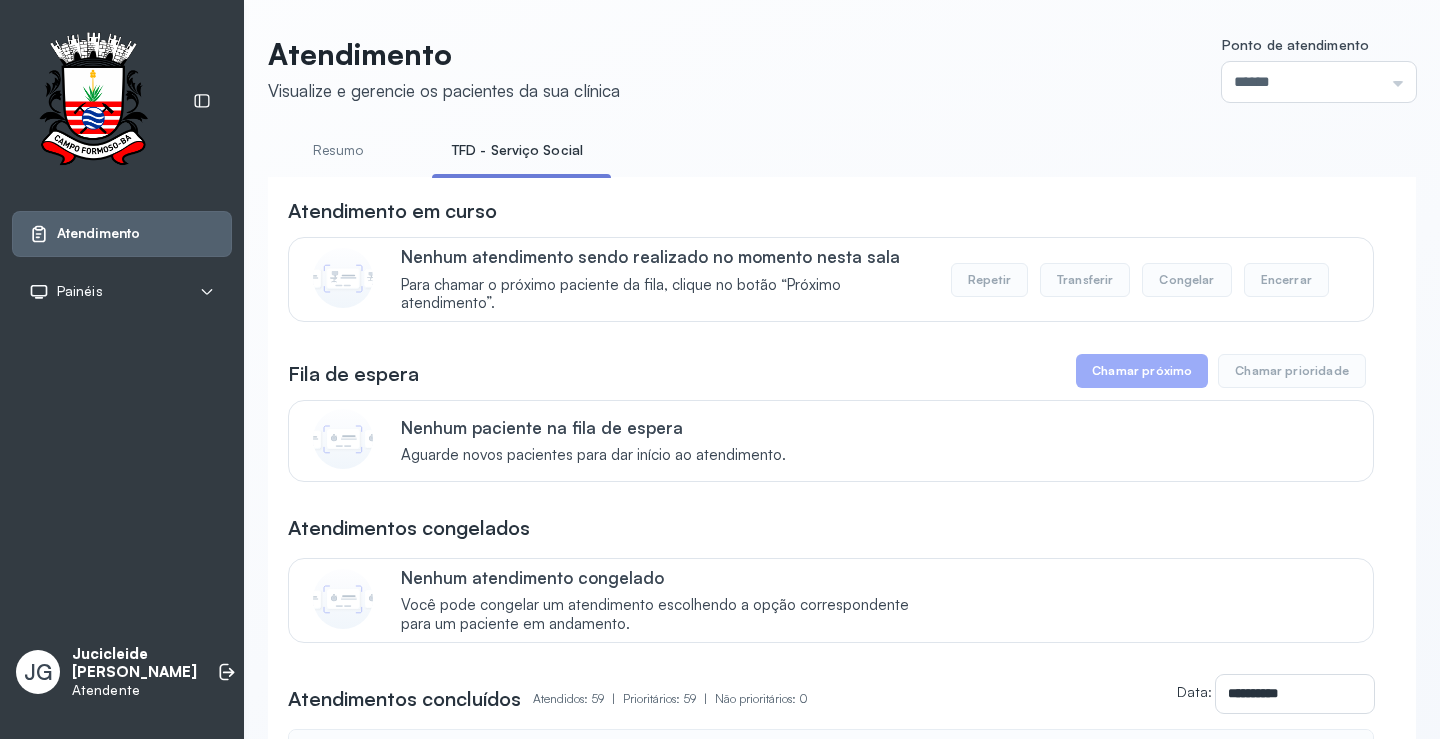 click on "Chamar próximo" at bounding box center (1142, 371) 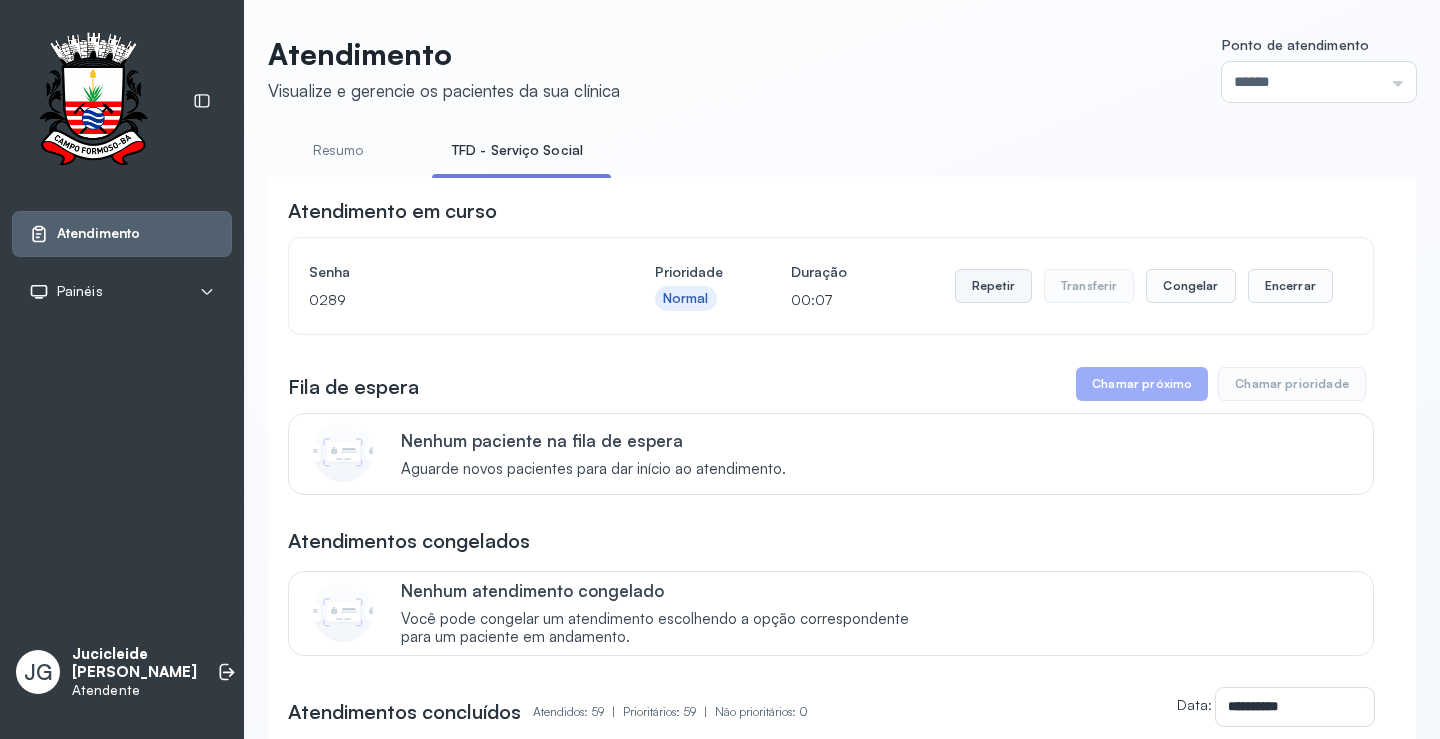 click on "Repetir" at bounding box center (993, 286) 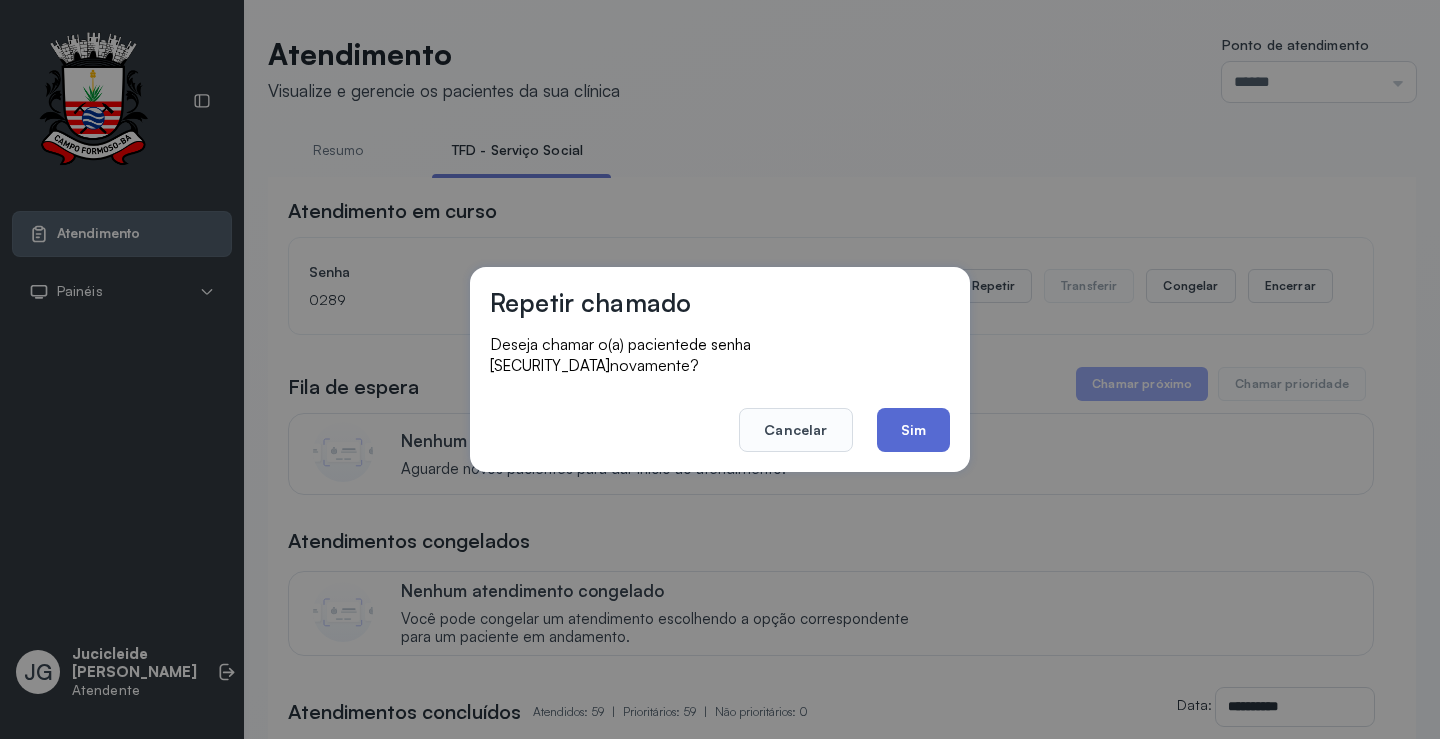 click on "Sim" 